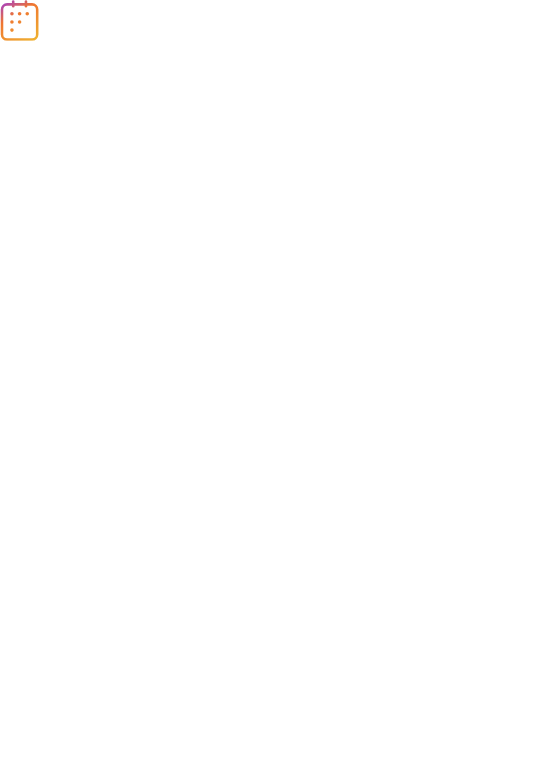 scroll, scrollTop: 0, scrollLeft: 0, axis: both 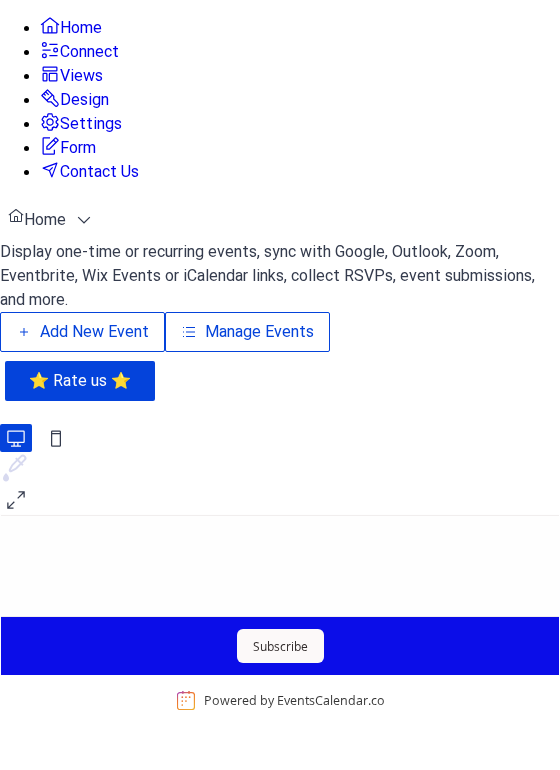 click on "Design" at bounding box center (84, 100) 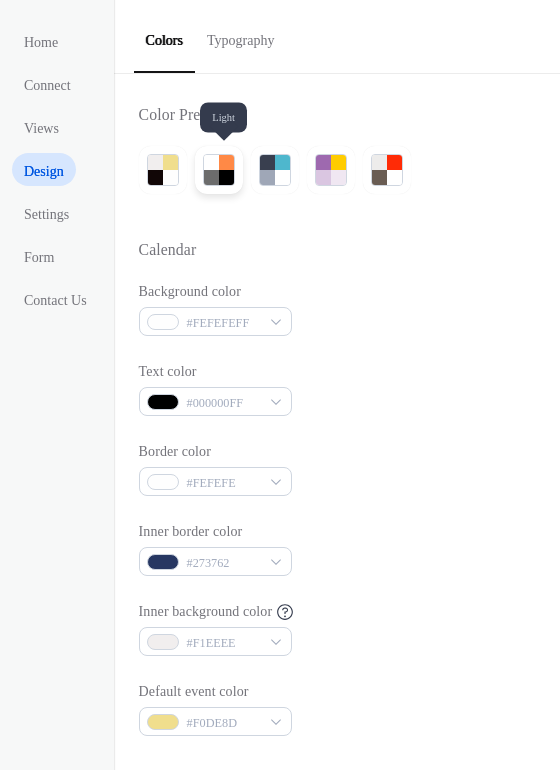 click at bounding box center [211, 162] 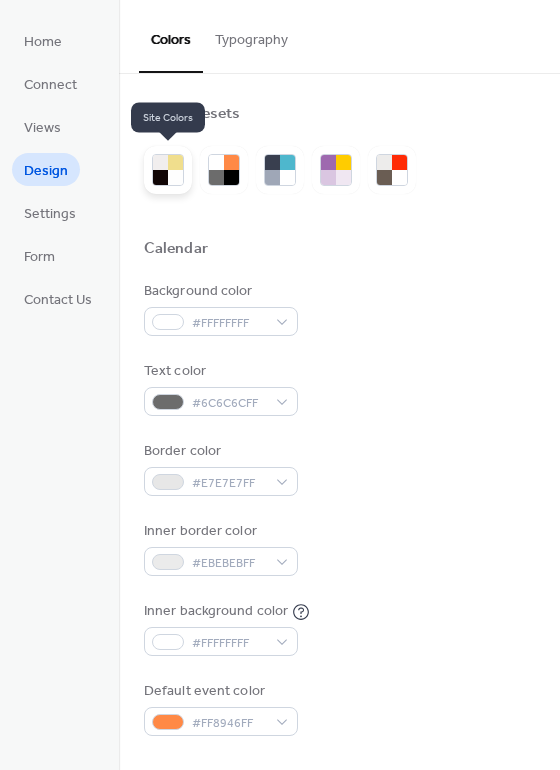 click at bounding box center (175, 162) 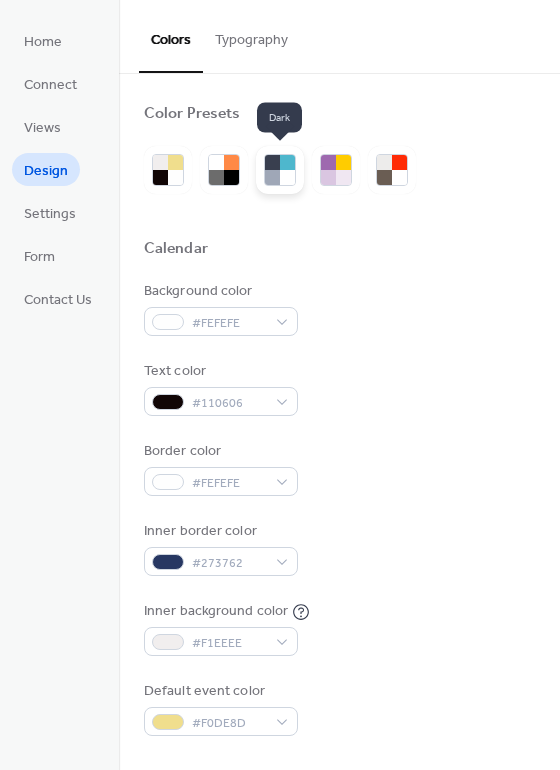 click at bounding box center [272, 177] 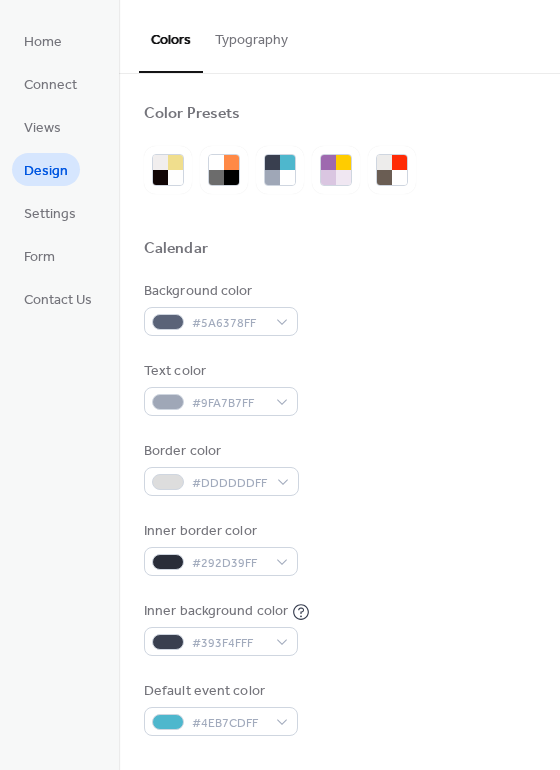 click at bounding box center [280, 170] 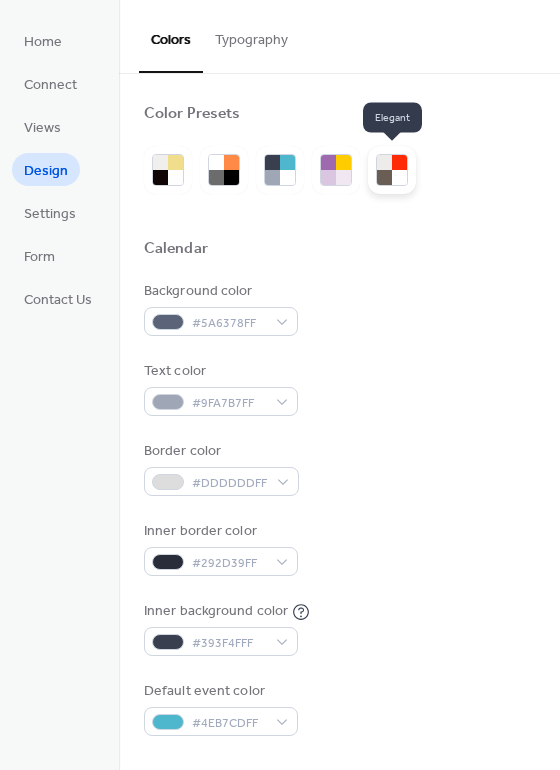 click at bounding box center [392, 170] 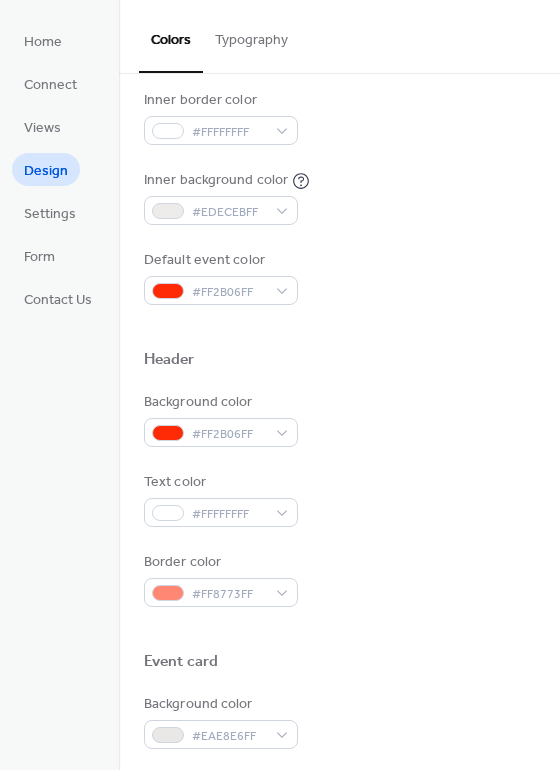 scroll, scrollTop: 475, scrollLeft: 0, axis: vertical 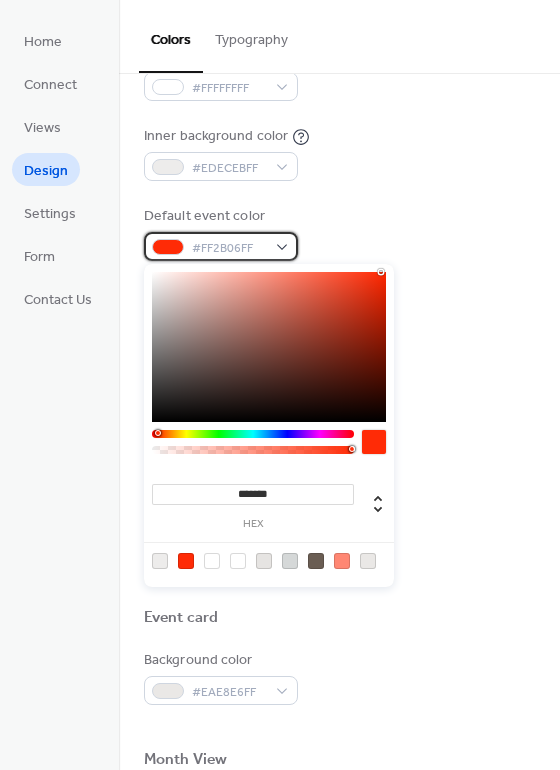 click on "#FF2B06FF" at bounding box center (229, 248) 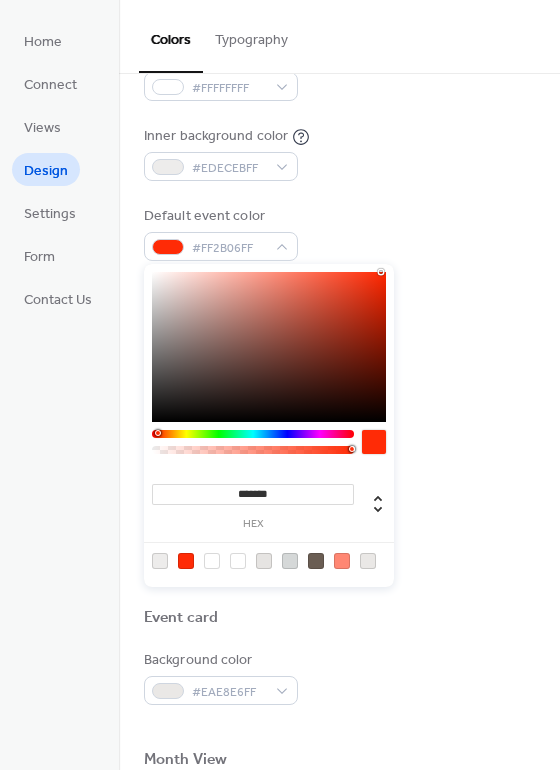click at bounding box center (253, 434) 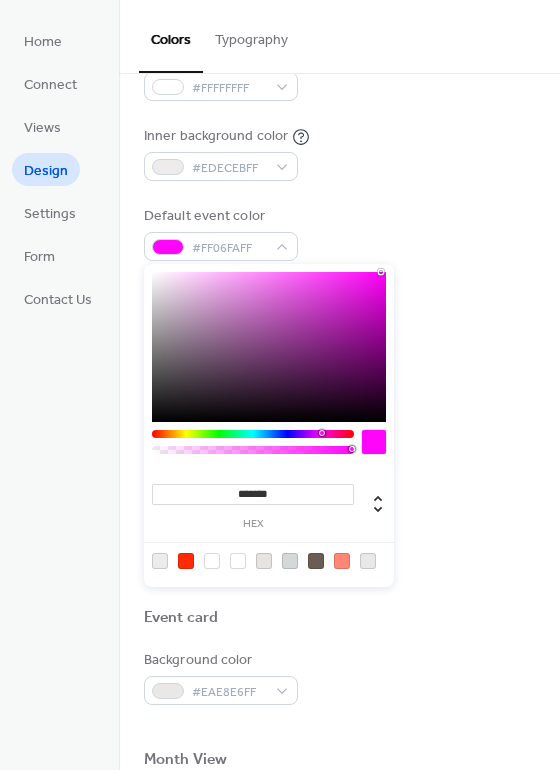 click at bounding box center (269, 347) 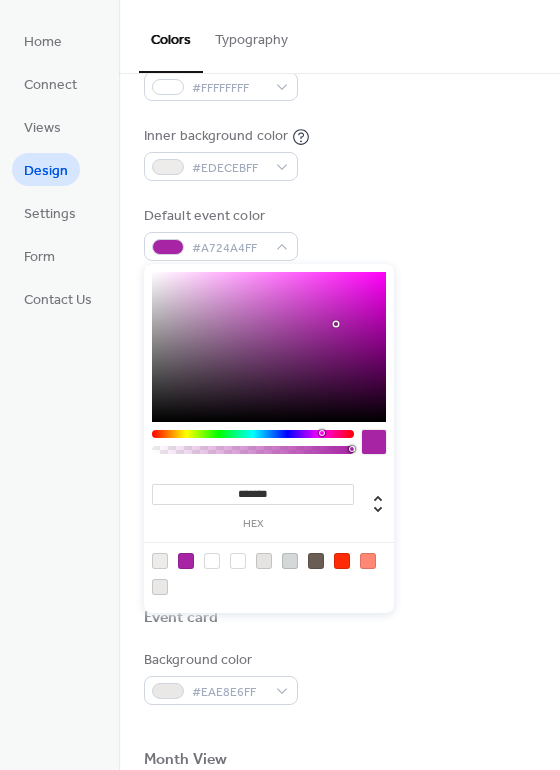 type on "*******" 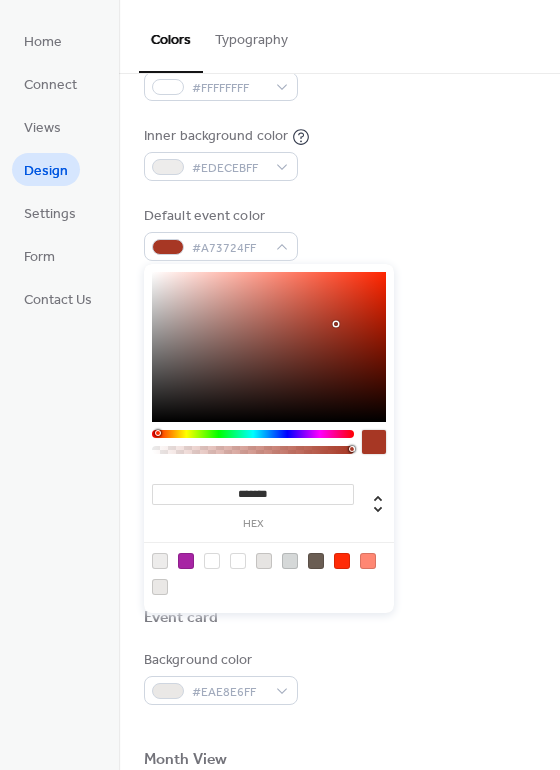 click at bounding box center [253, 434] 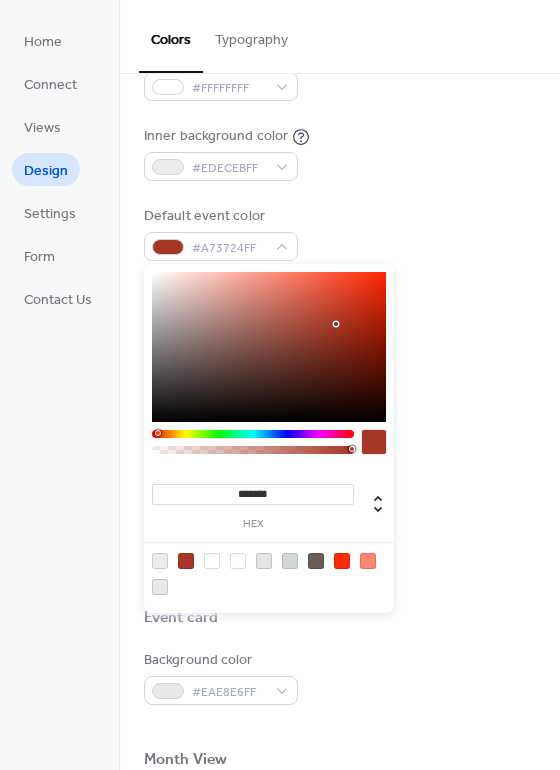 click on "Background color #E6E4E2FF Text color #6A5D53FF Border color #D5D8D8FF Inner border color #FFFFFFFF Inner background color #EDECEBFF Default event color #A73724FF" at bounding box center [339, 33] 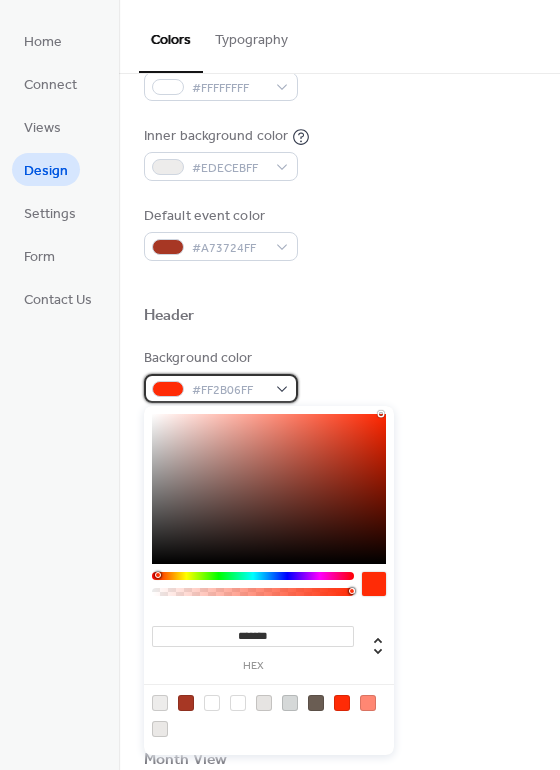 click on "#FF2B06FF" at bounding box center [229, 390] 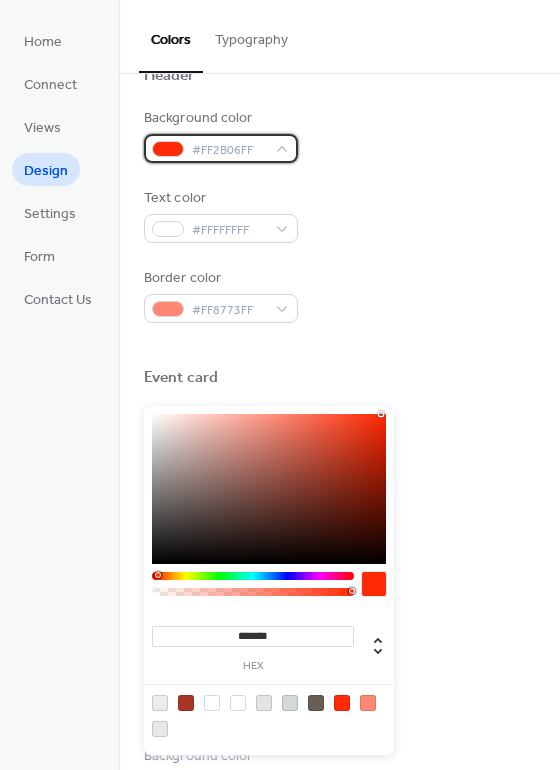 scroll, scrollTop: 730, scrollLeft: 0, axis: vertical 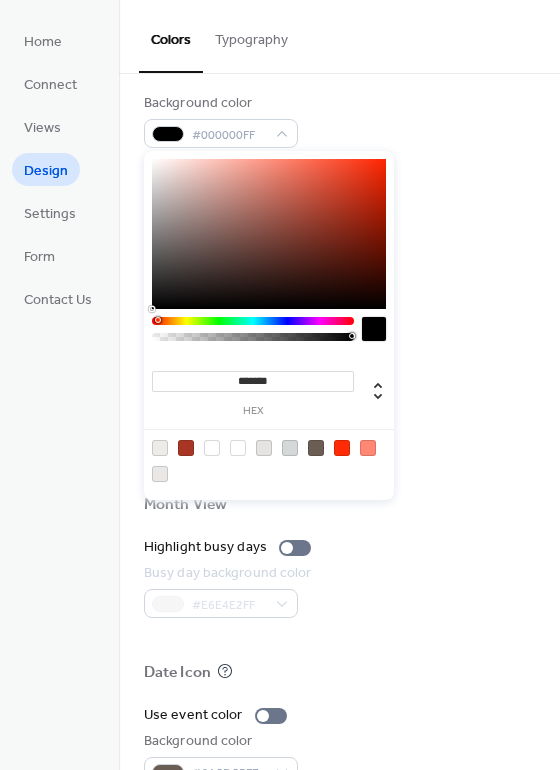 click on "******* hex" at bounding box center [269, 325] 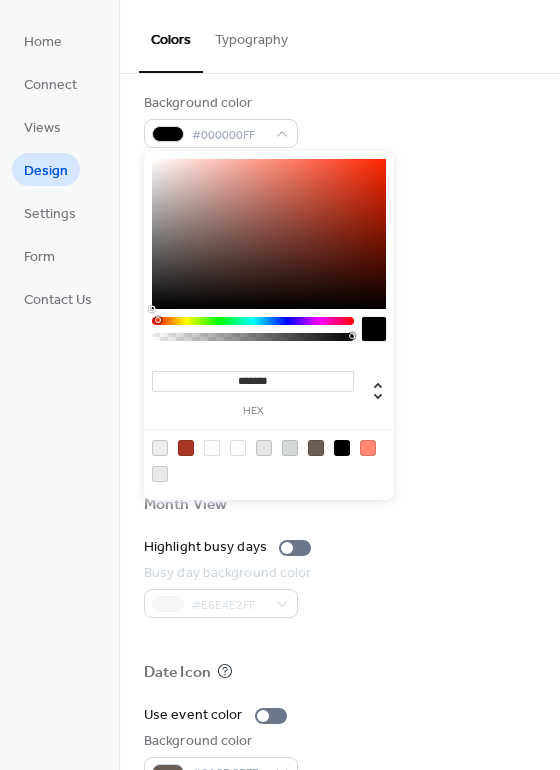 click at bounding box center [253, 334] 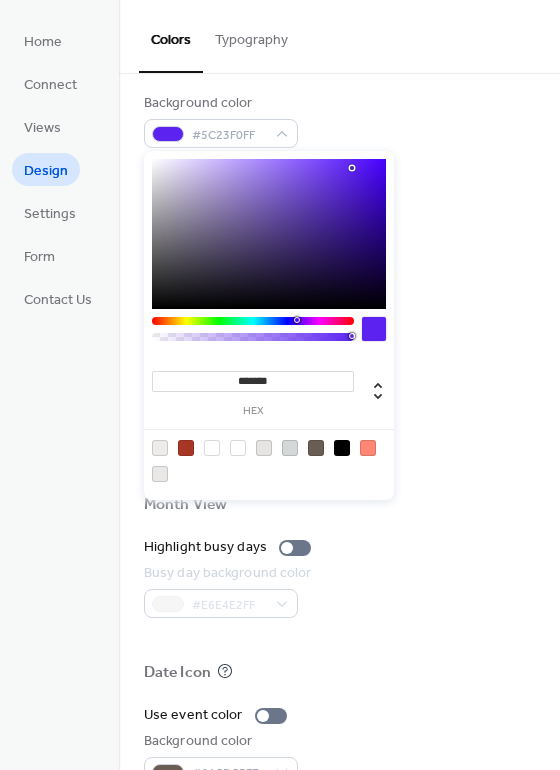 click at bounding box center (352, 168) 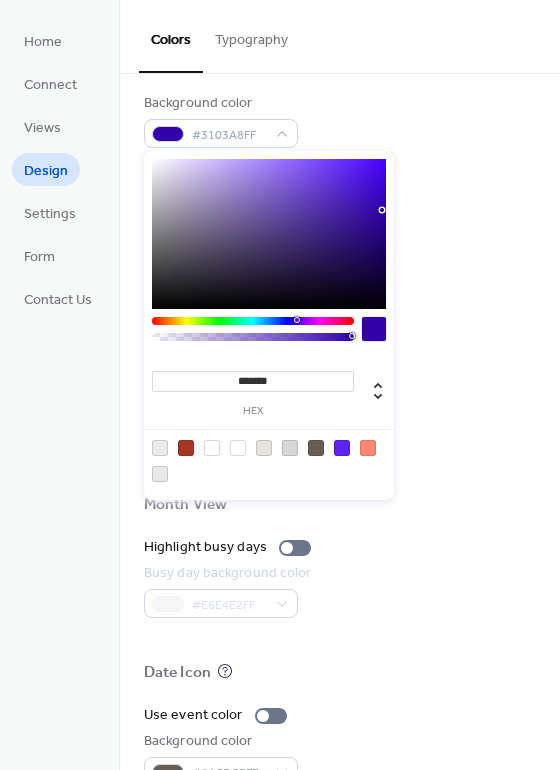 click at bounding box center [382, 210] 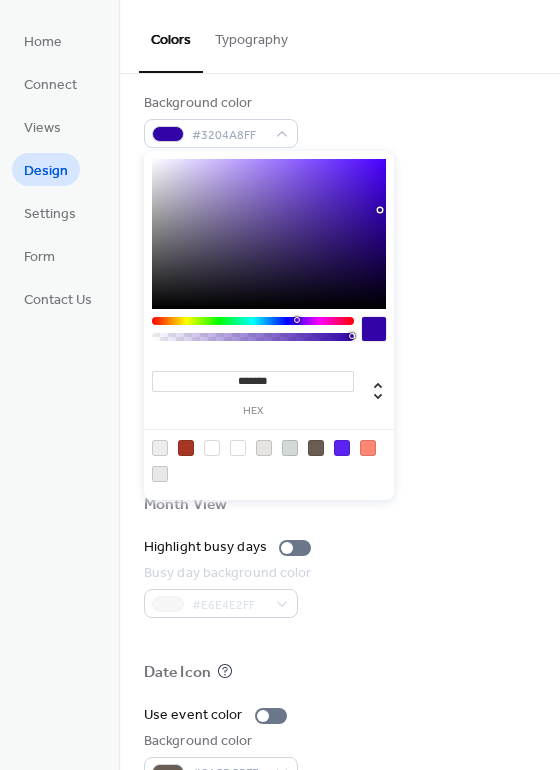 click at bounding box center (380, 210) 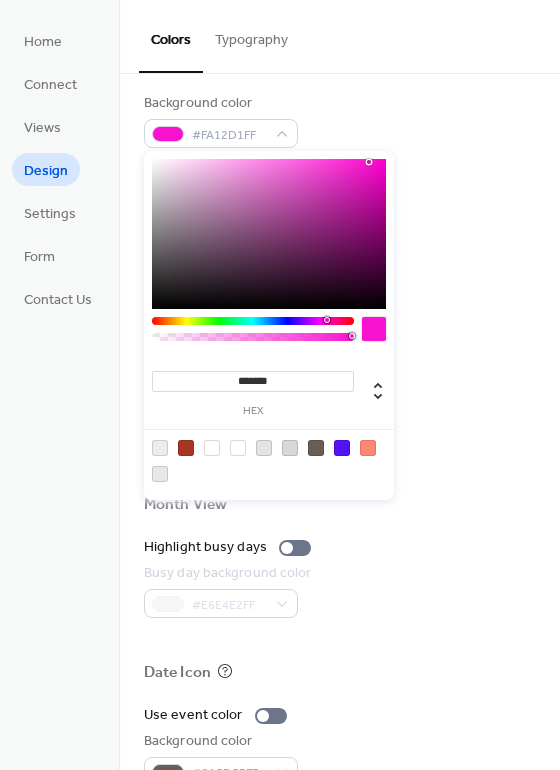 click at bounding box center (327, 320) 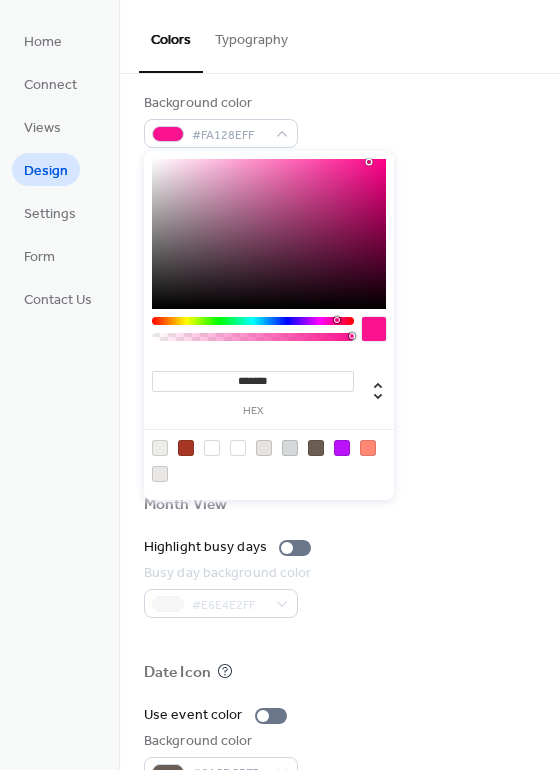 click at bounding box center (337, 320) 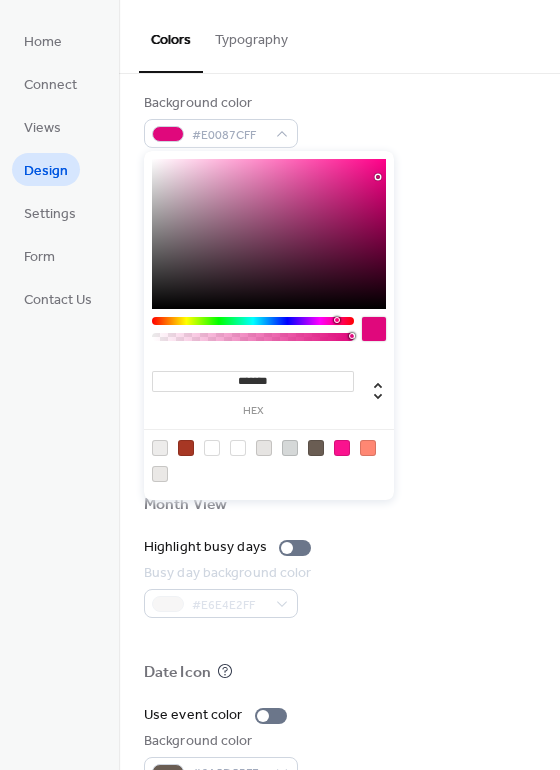 click at bounding box center [378, 177] 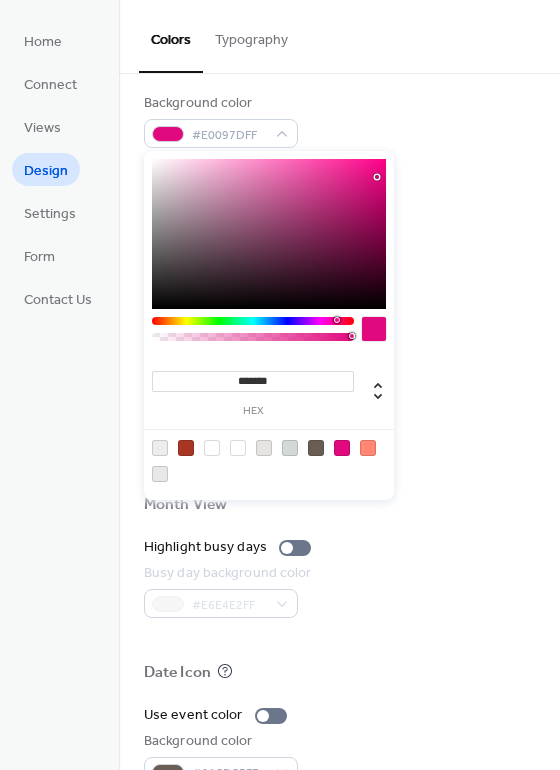 click at bounding box center [269, 234] 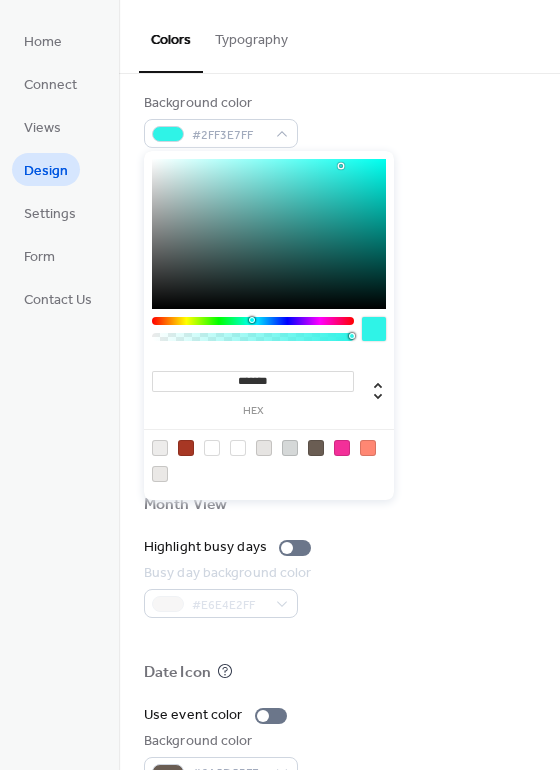 click at bounding box center [253, 321] 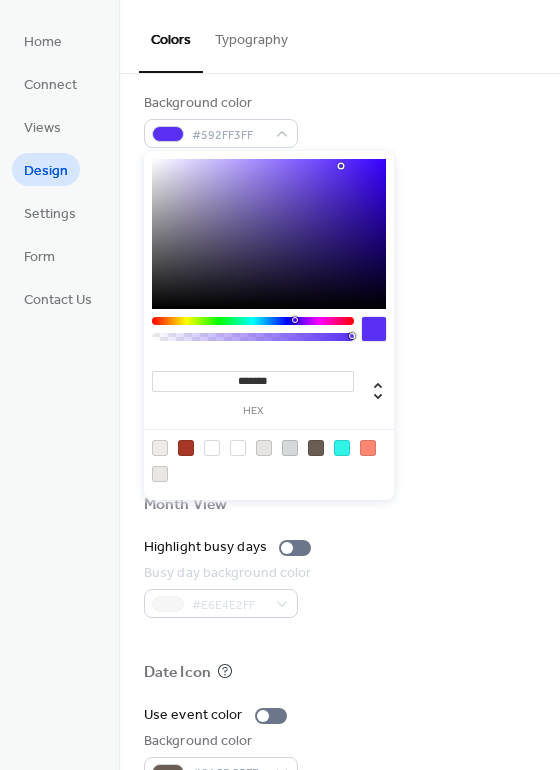 click at bounding box center (253, 321) 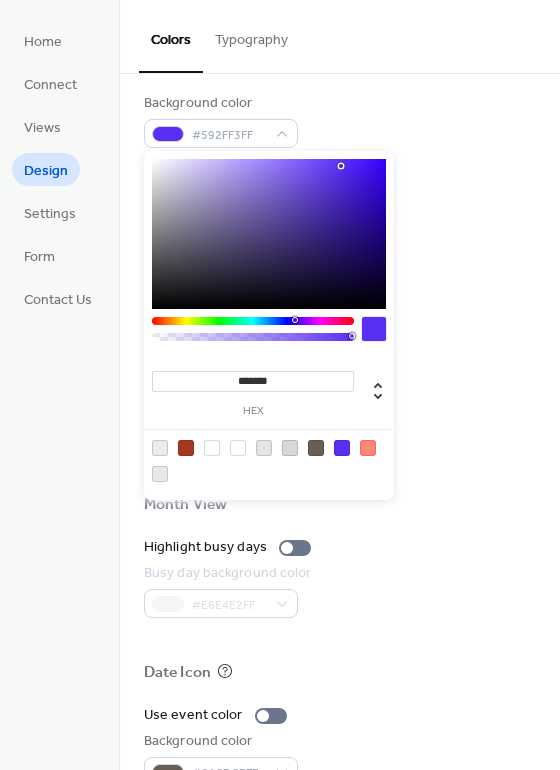 click at bounding box center (269, 234) 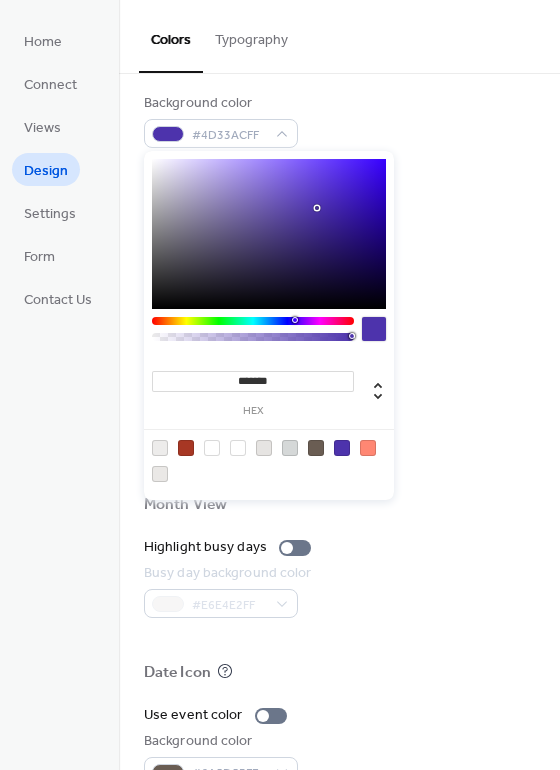 click at bounding box center [269, 234] 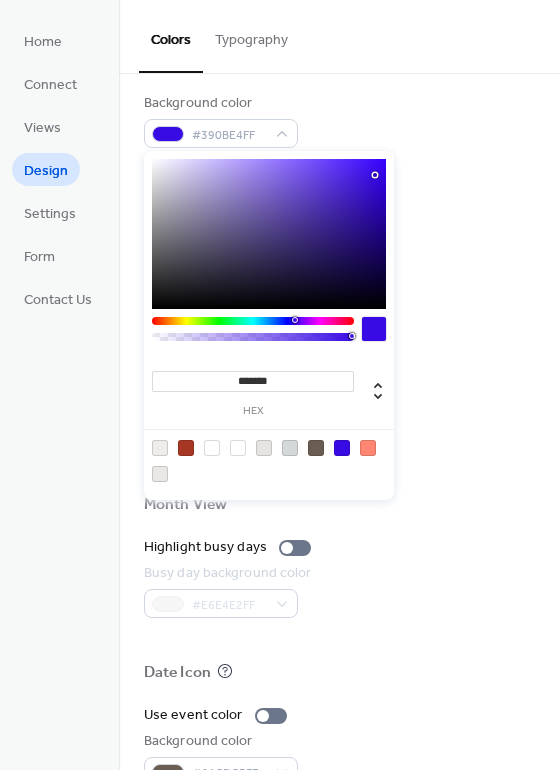 type on "*******" 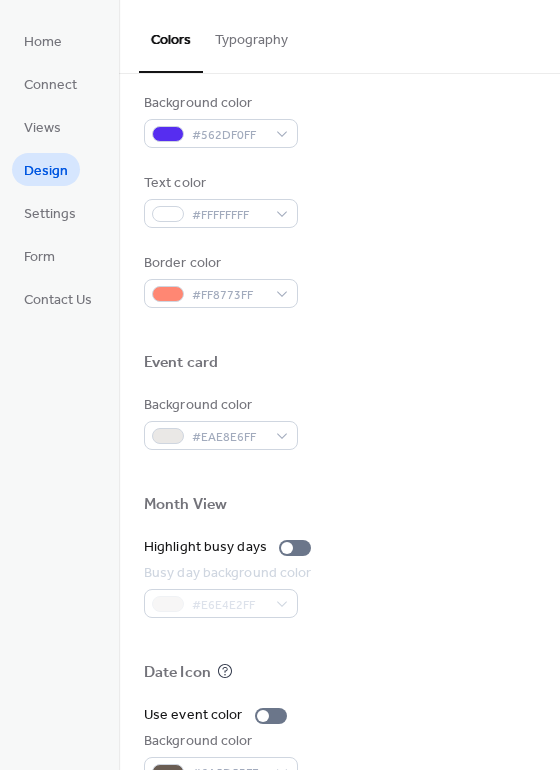 click on "Background color #562DF0FF" at bounding box center (339, 120) 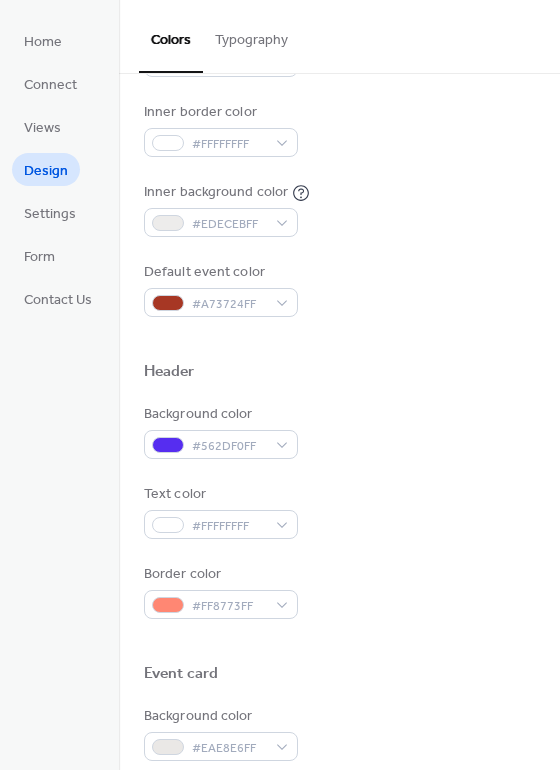 scroll, scrollTop: 414, scrollLeft: 0, axis: vertical 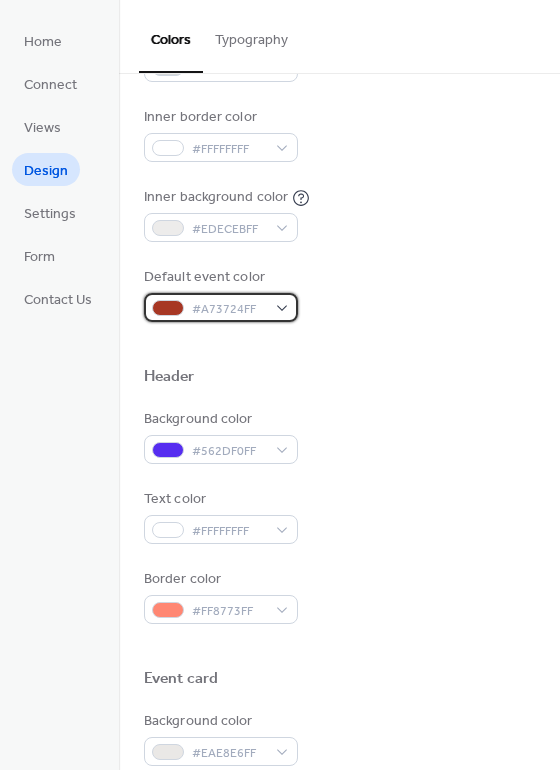 click on "#A73724FF" at bounding box center (221, 307) 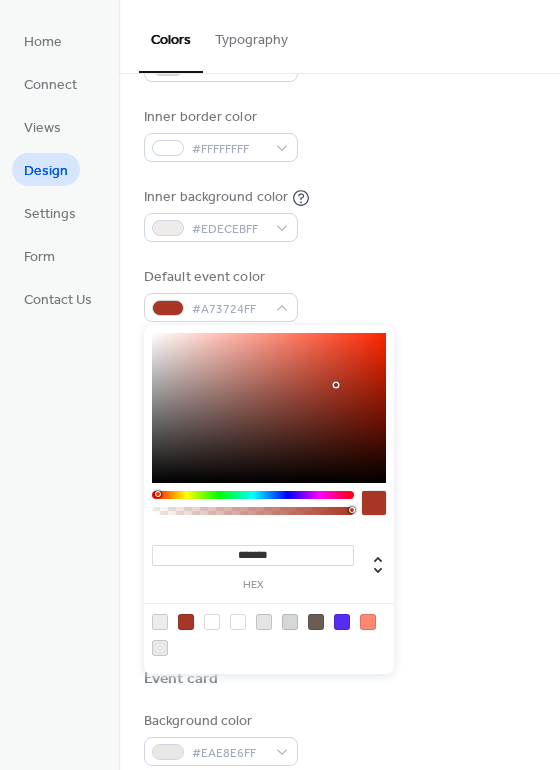click at bounding box center [253, 508] 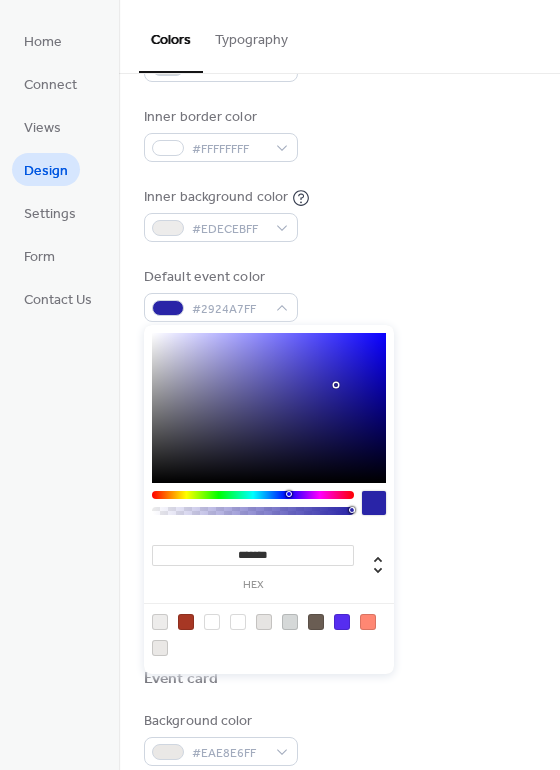 click at bounding box center [253, 495] 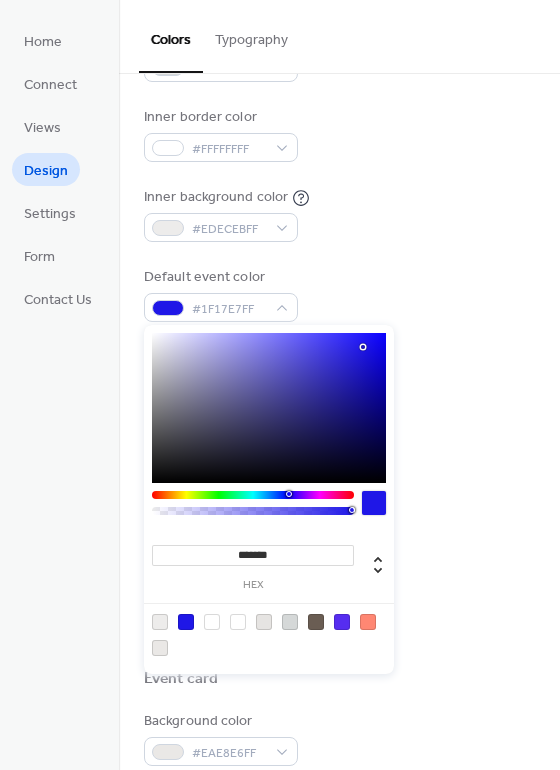 type on "*******" 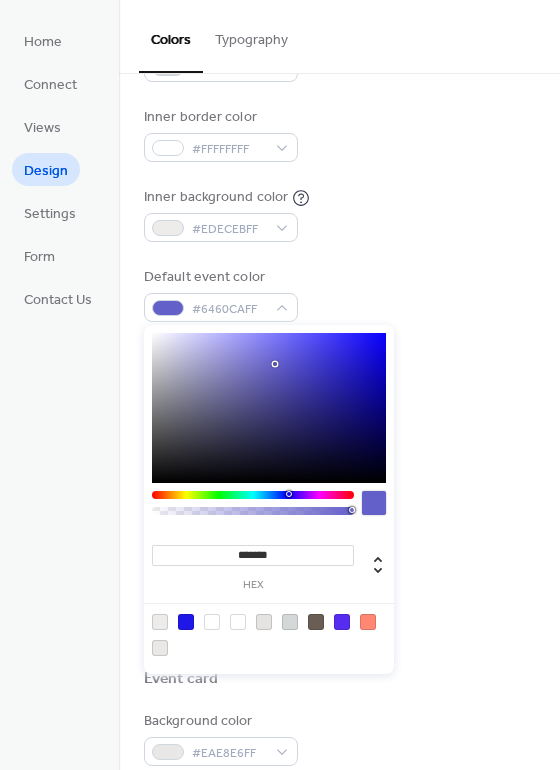 click at bounding box center [269, 408] 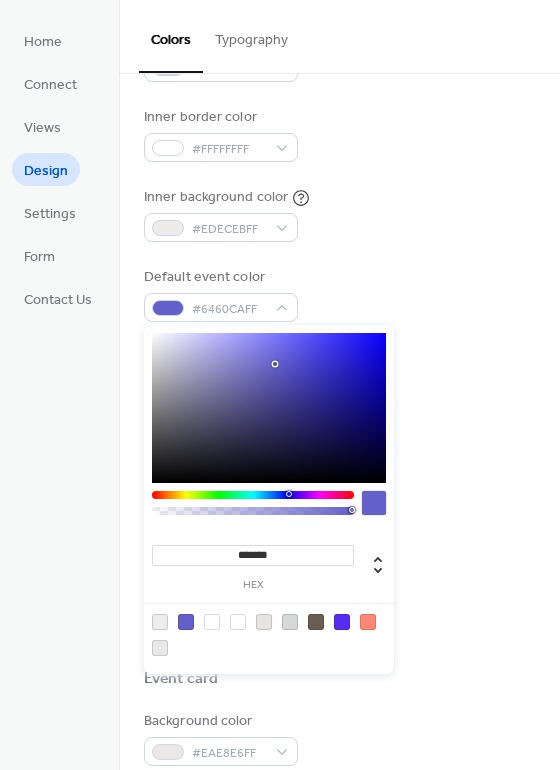 click on "Background color #E6E4E2FF Text color #6A5D53FF Border color #D5D8D8FF Inner border color #FFFFFFFF Inner background color #EDECEBFF Default event color #6460CAFF" at bounding box center (339, 94) 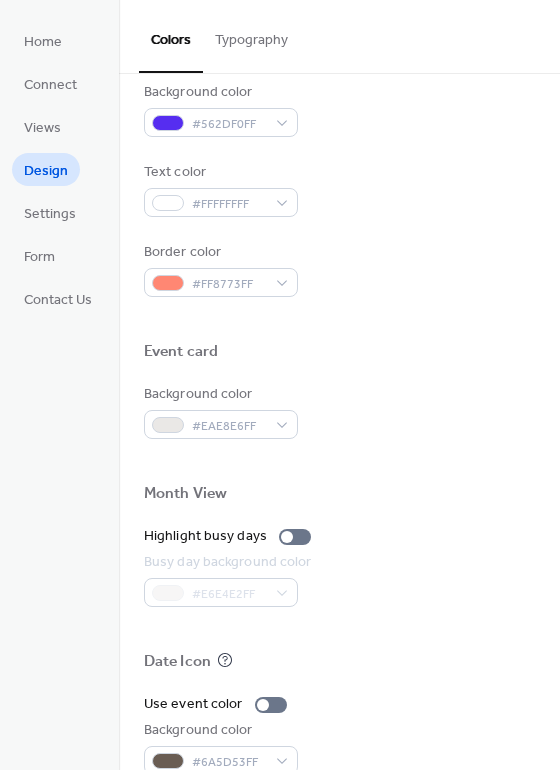 scroll, scrollTop: 744, scrollLeft: 0, axis: vertical 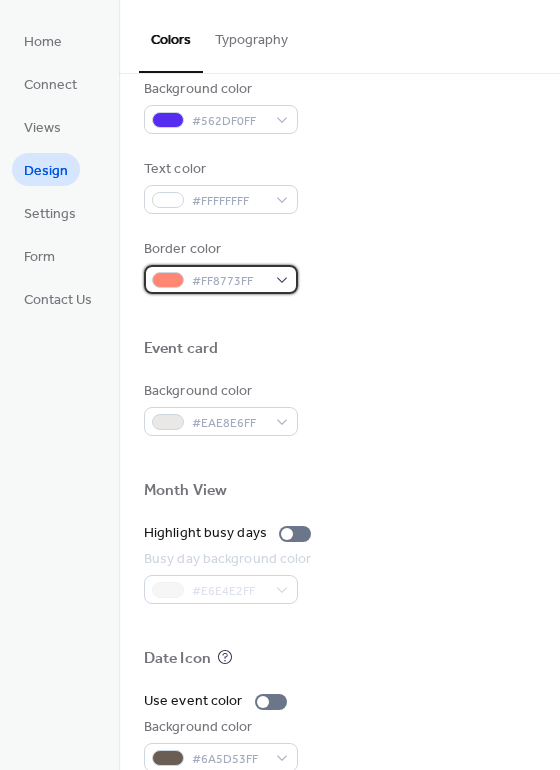 click on "#FF8773FF" at bounding box center [229, 281] 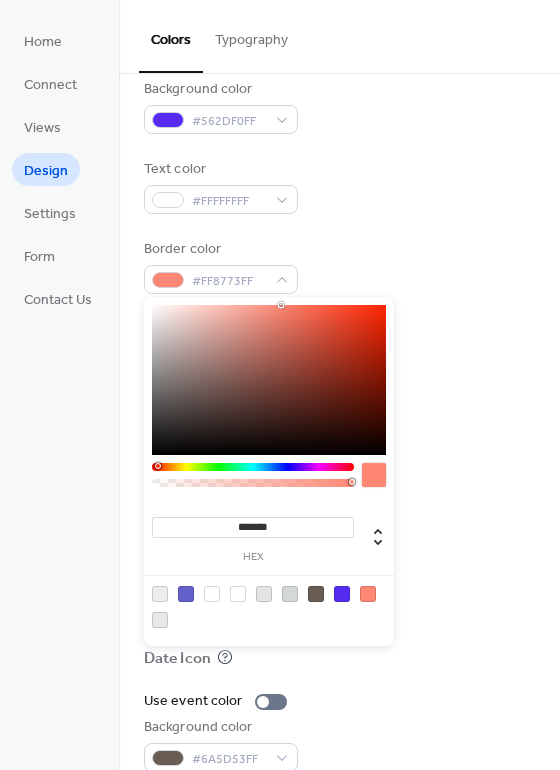 click at bounding box center [269, 380] 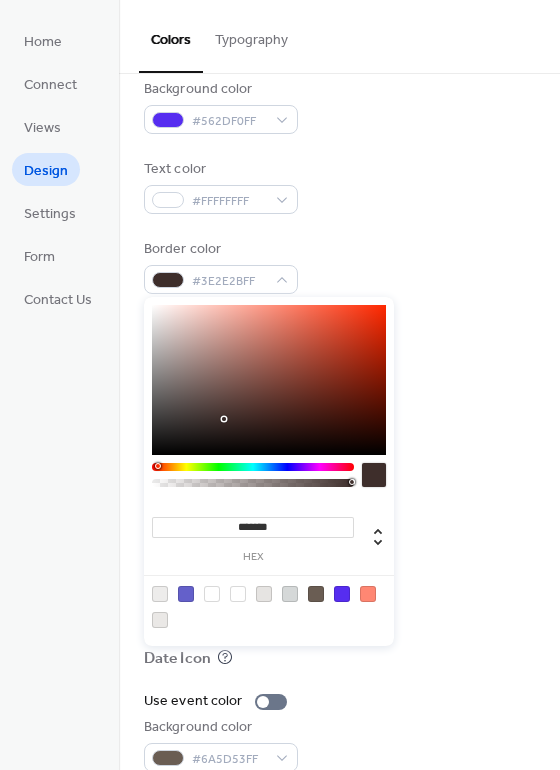 click at bounding box center (269, 380) 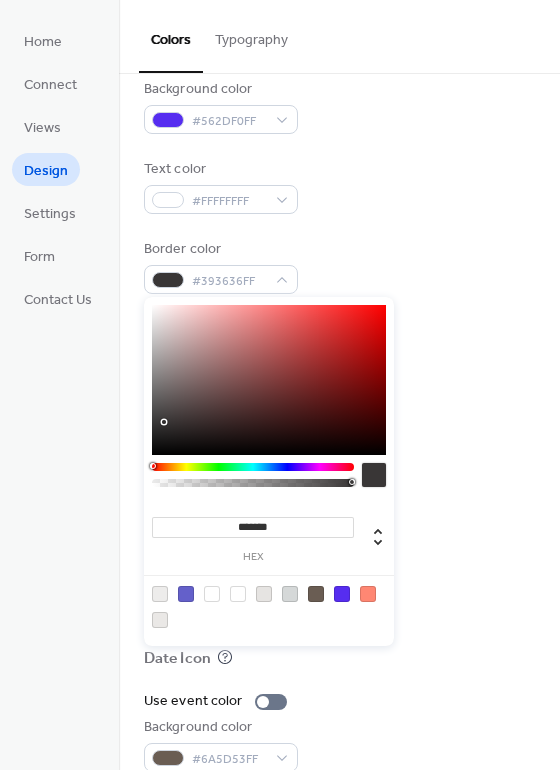 click at bounding box center (164, 422) 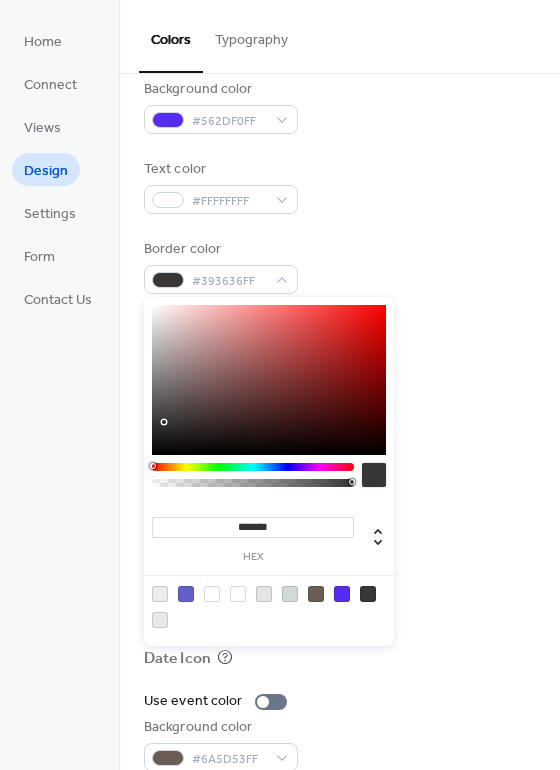 type on "*******" 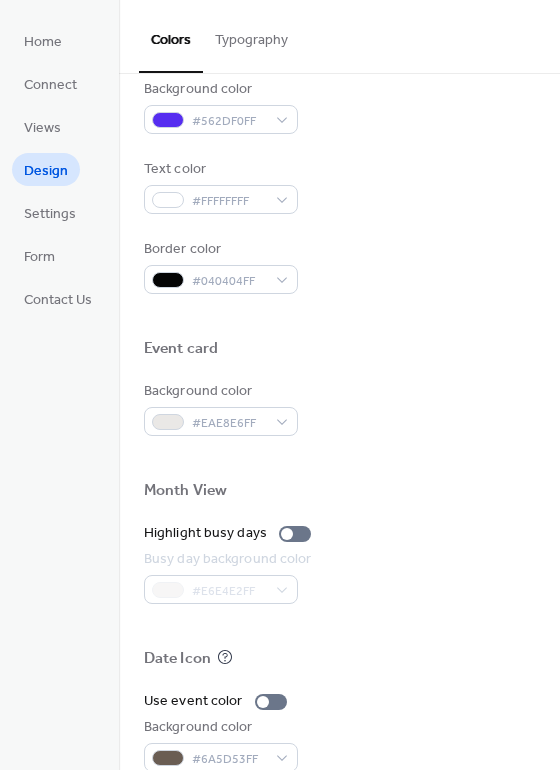click on "Background color #562DF0FF Text color #FFFFFFFF Border color #040404FF" at bounding box center [339, 186] 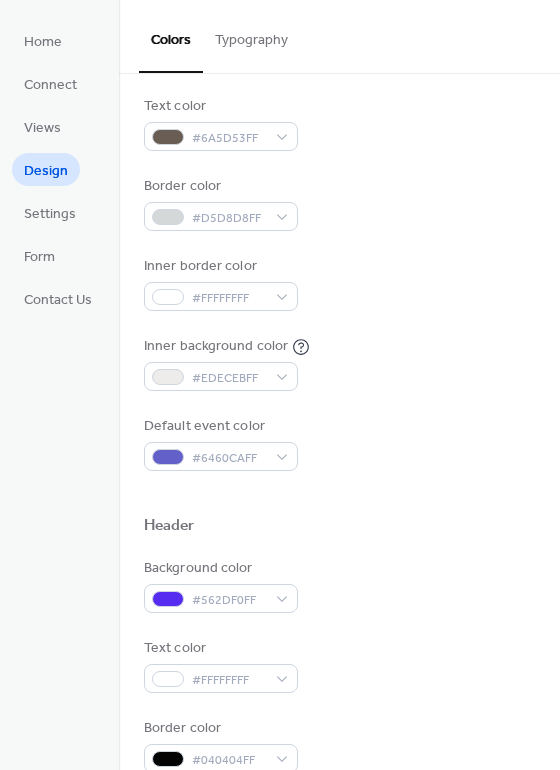 scroll, scrollTop: 239, scrollLeft: 0, axis: vertical 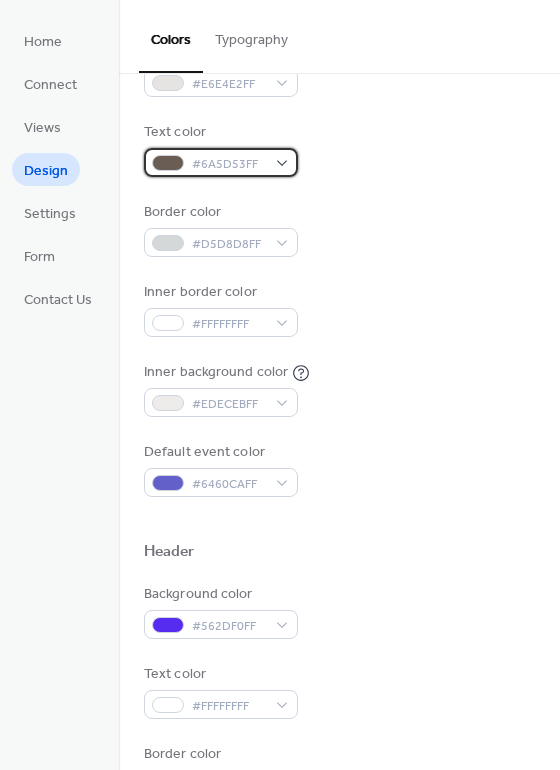 click on "#6A5D53FF" at bounding box center (221, 162) 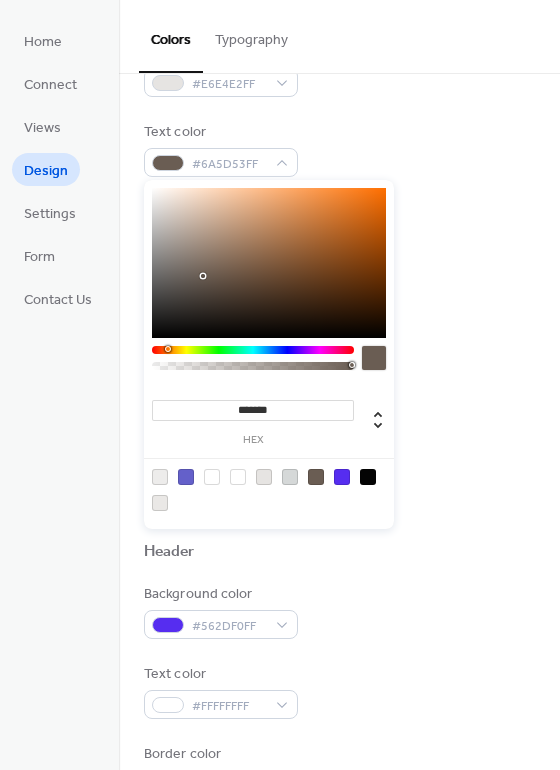 click at bounding box center (269, 263) 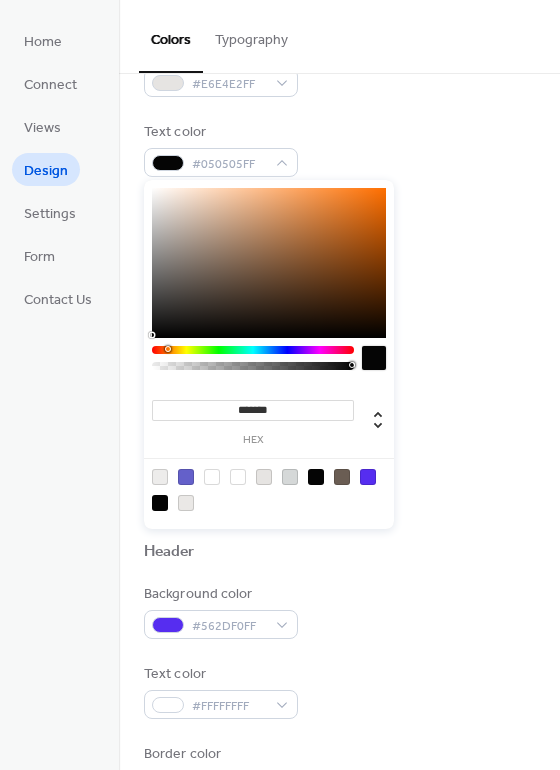 type on "*******" 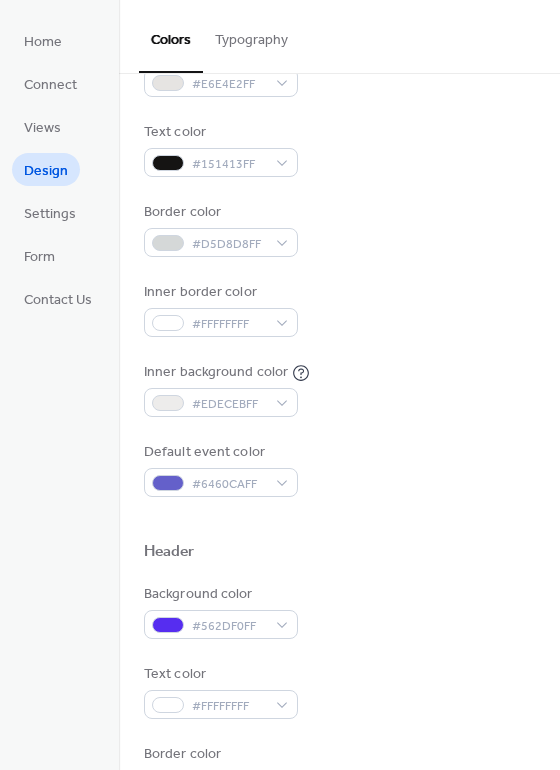 click on "Background color #E6E4E2FF" at bounding box center [339, 69] 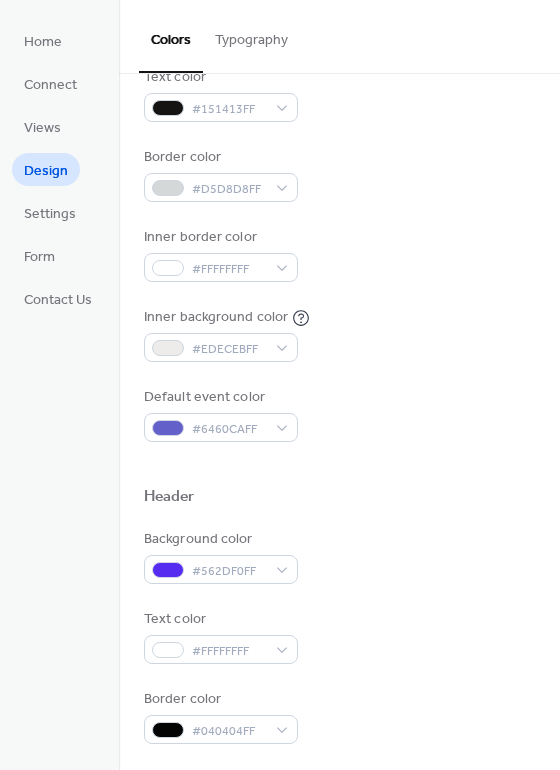 scroll, scrollTop: 292, scrollLeft: 0, axis: vertical 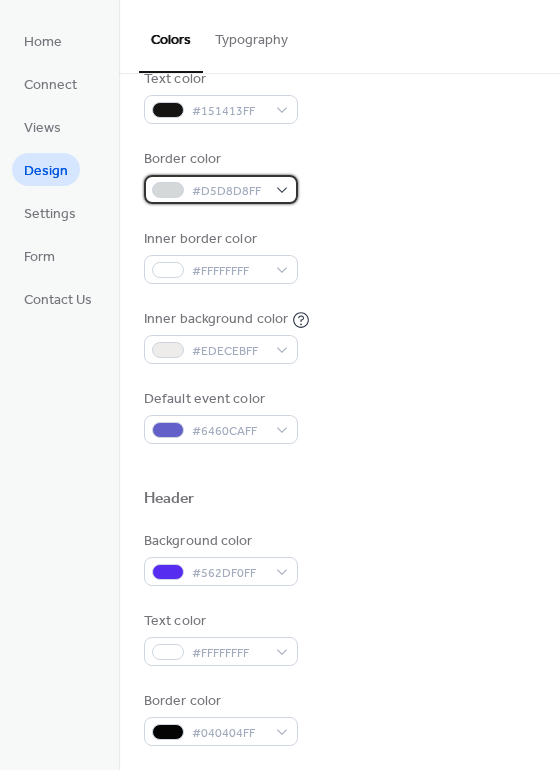 click on "#D5D8D8FF" at bounding box center [229, 191] 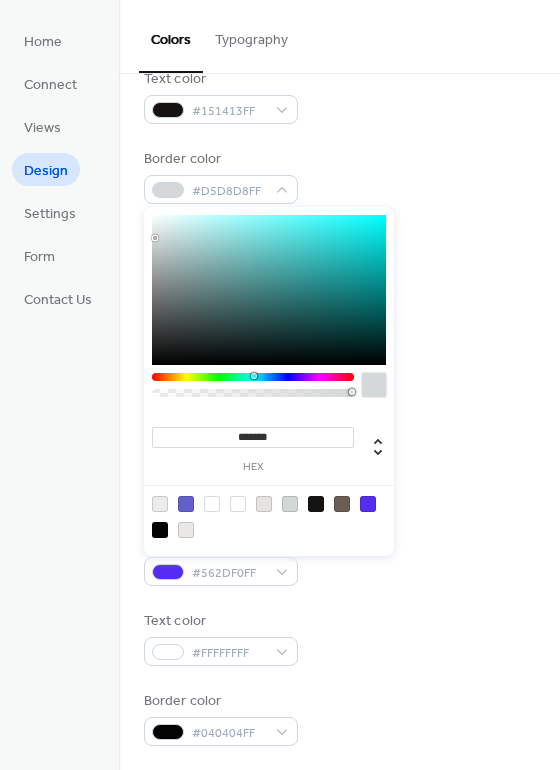 click at bounding box center (155, 238) 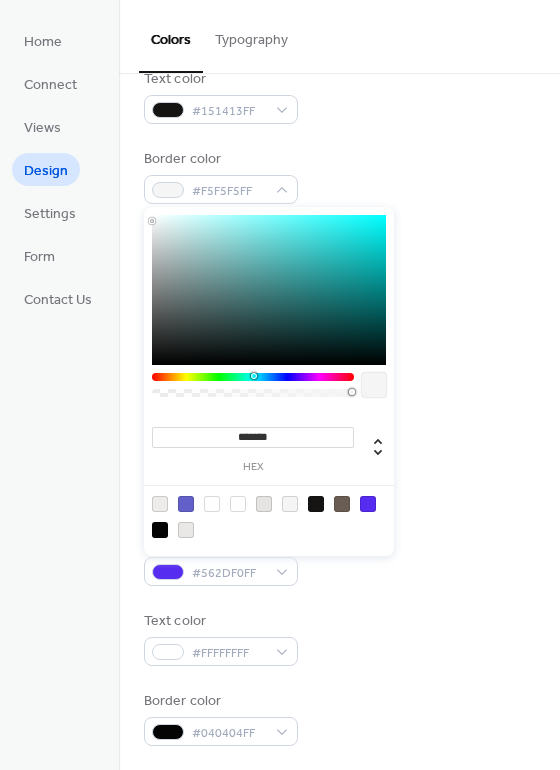 type on "*******" 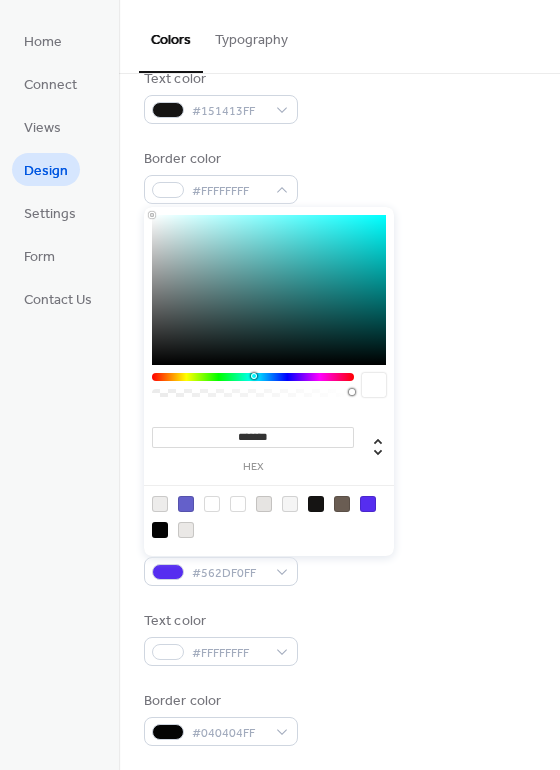 click on "Text color #151413FF" at bounding box center [339, 96] 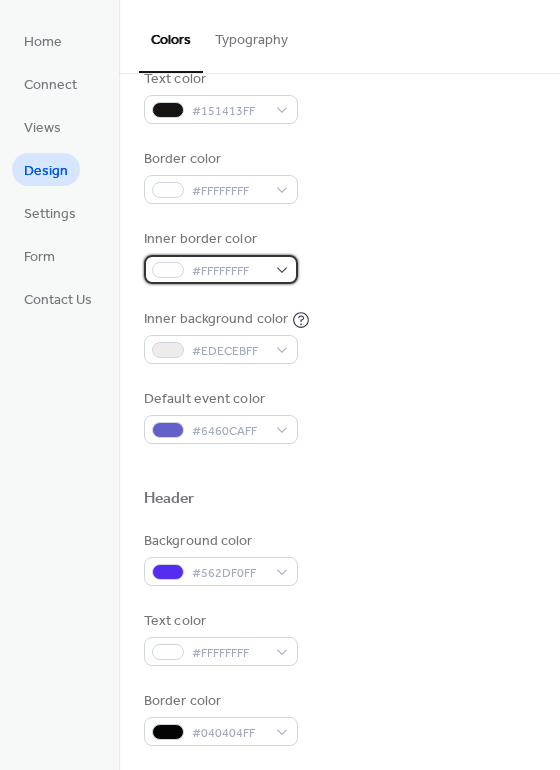 click on "#FFFFFFFF" at bounding box center [229, 271] 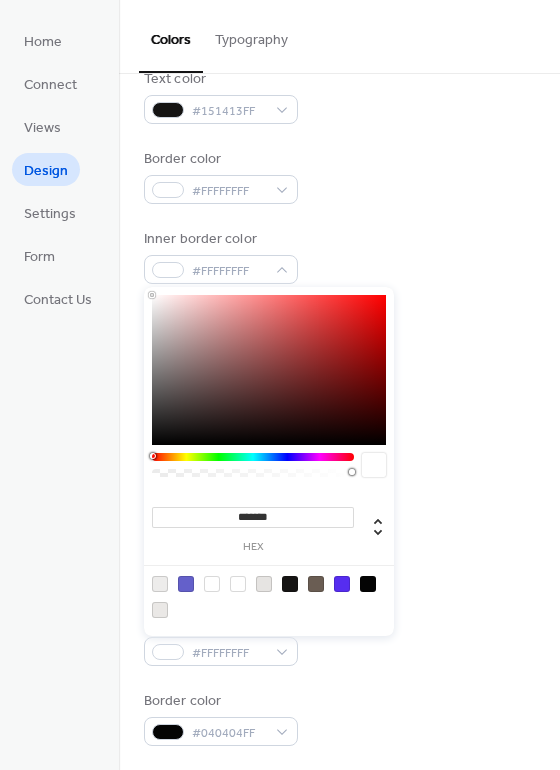 click at bounding box center [152, 295] 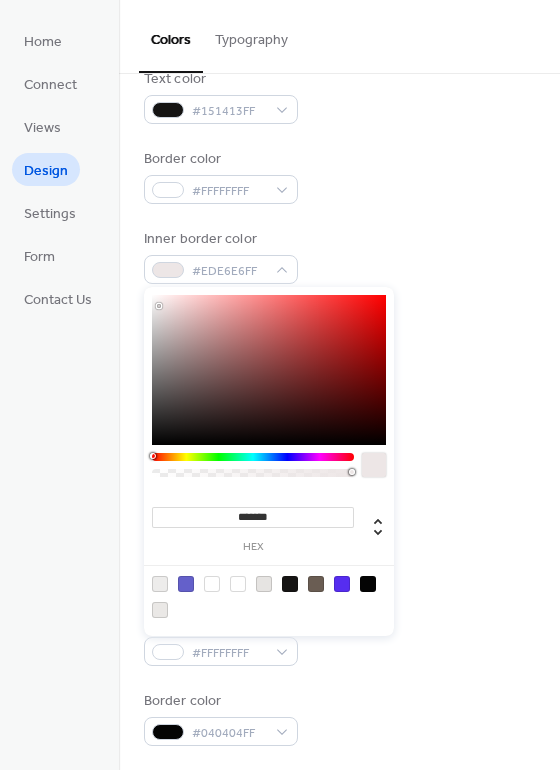 click at bounding box center (159, 306) 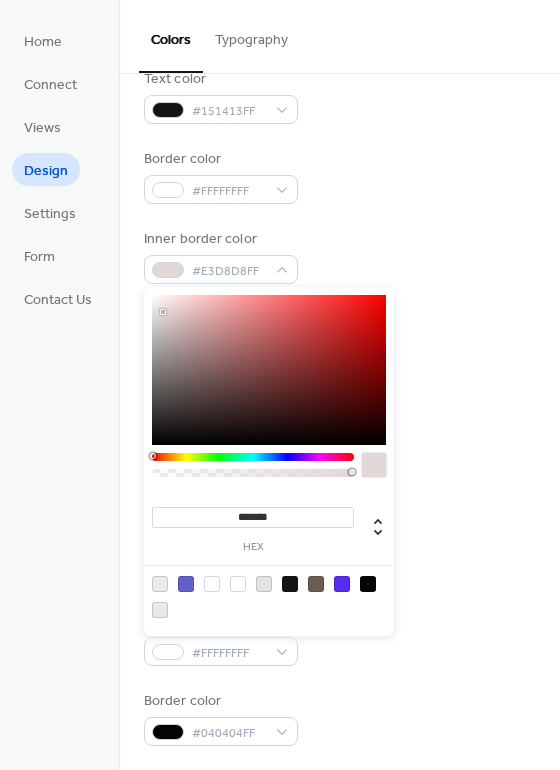 type on "*******" 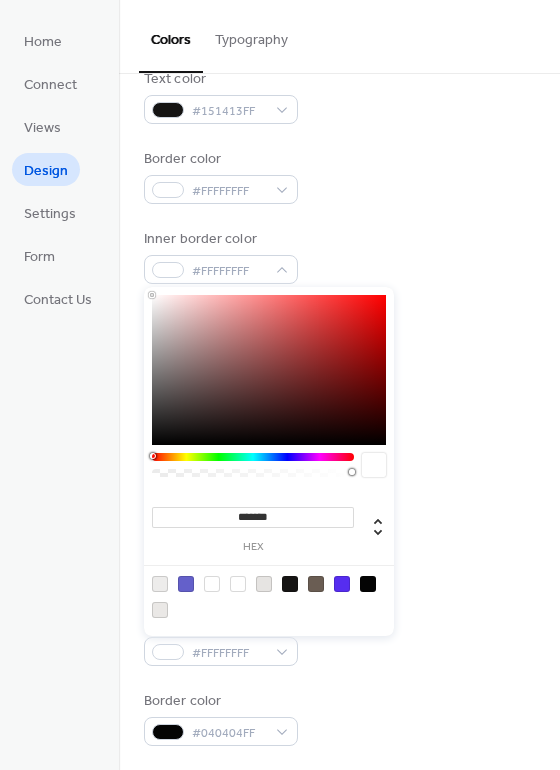 click on "Inner border color #FFFFFFFF" at bounding box center (339, 256) 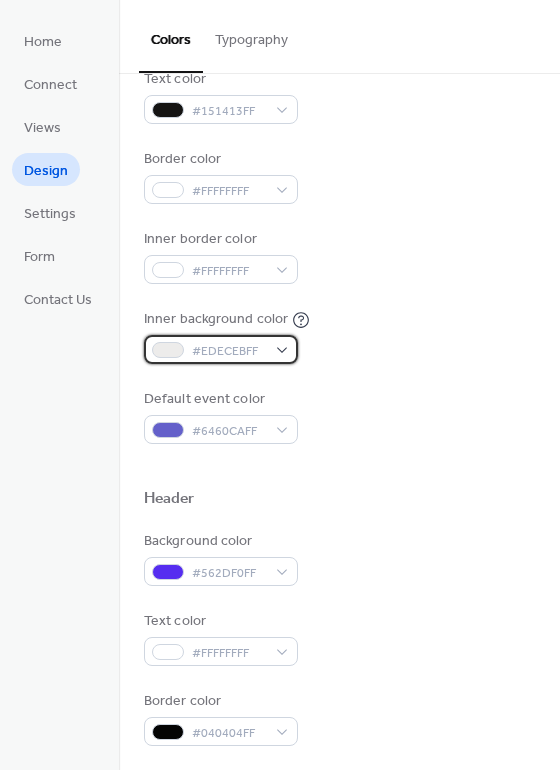 click on "#EDECEBFF" at bounding box center [229, 351] 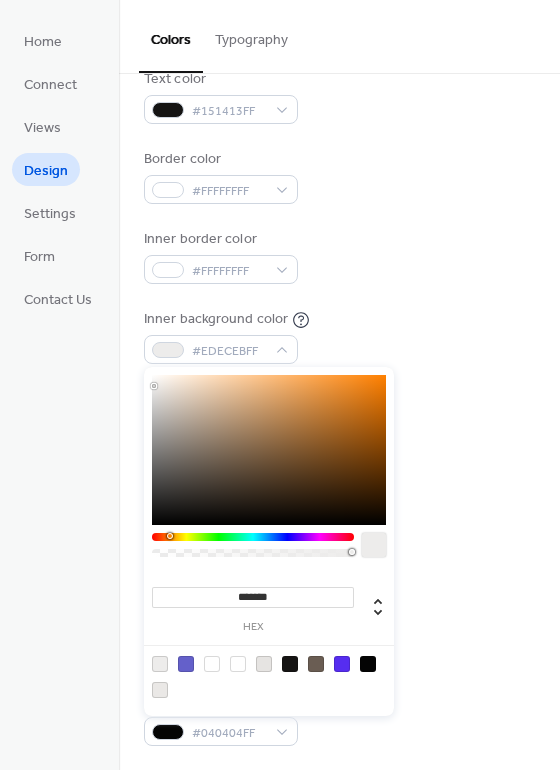 type on "*******" 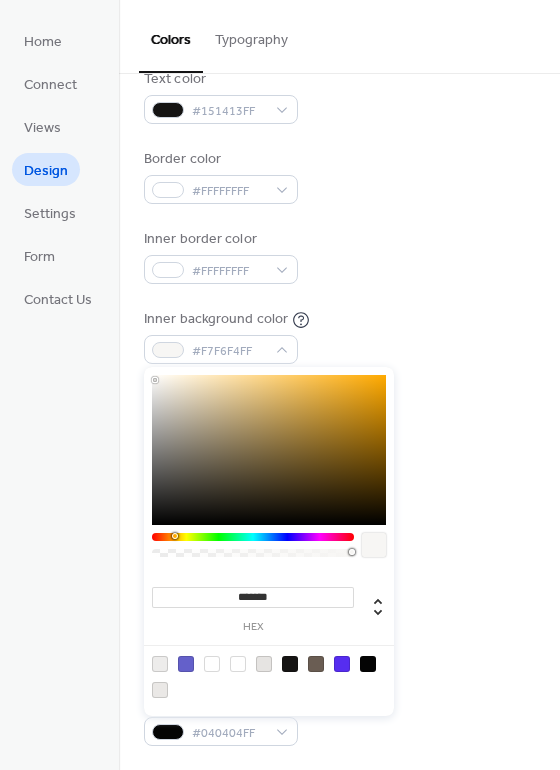 click at bounding box center (269, 450) 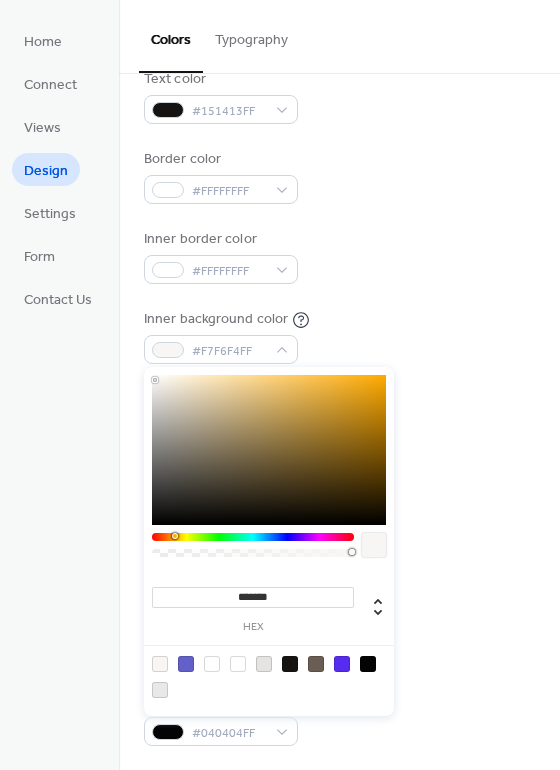click on "Inner border color #FFFFFFFF" at bounding box center [339, 256] 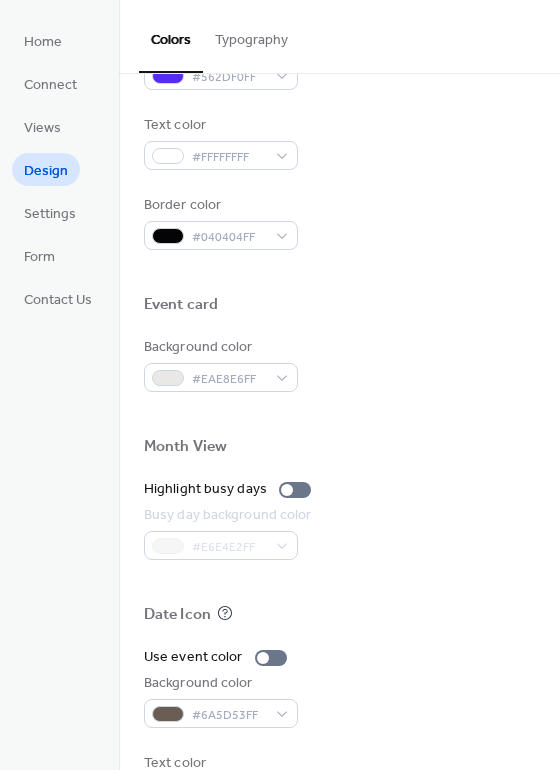 scroll, scrollTop: 855, scrollLeft: 0, axis: vertical 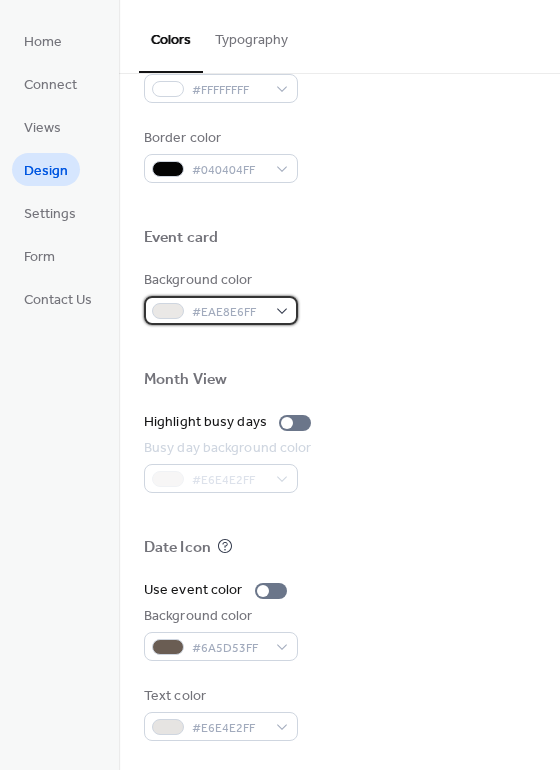 click on "#EAE8E6FF" at bounding box center [229, 312] 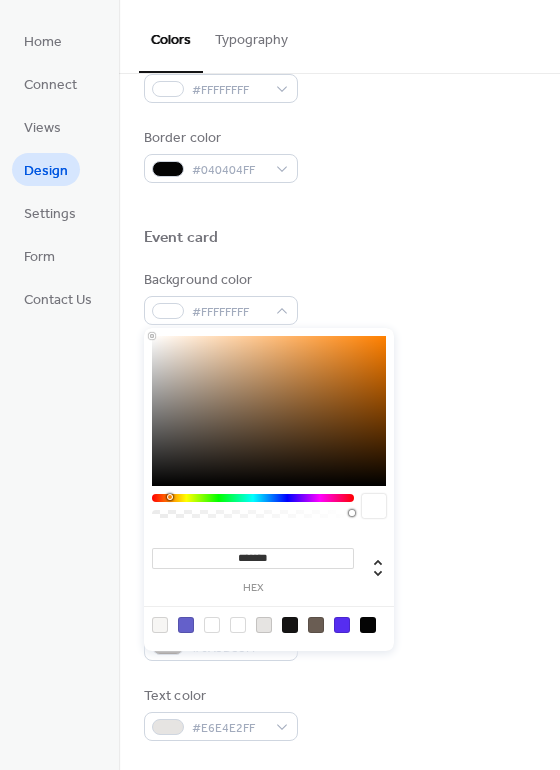 click at bounding box center (152, 336) 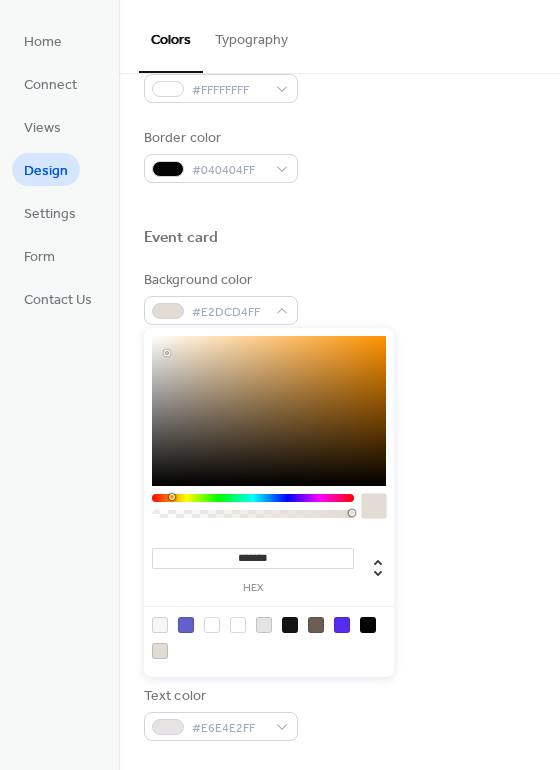 click at bounding box center (374, 506) 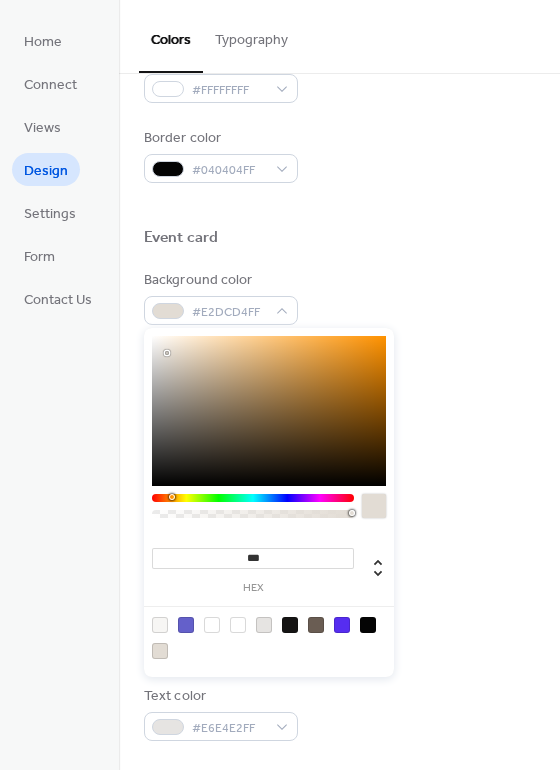 click at bounding box center [352, 513] 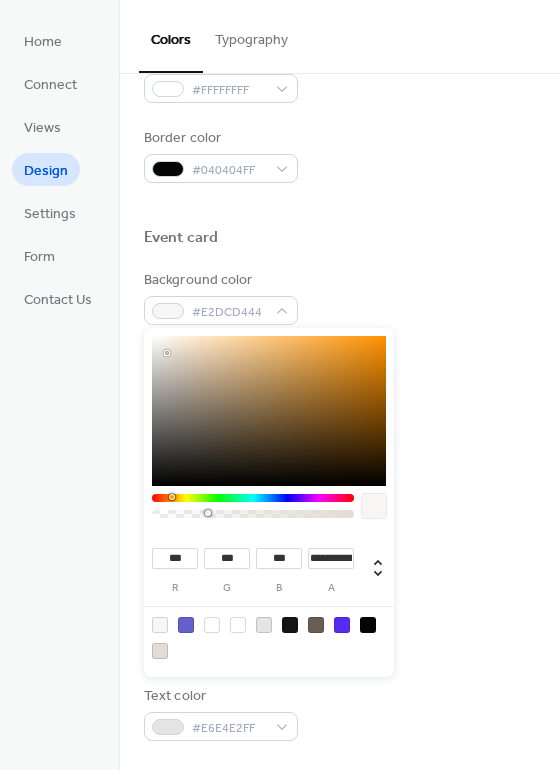 click at bounding box center [253, 511] 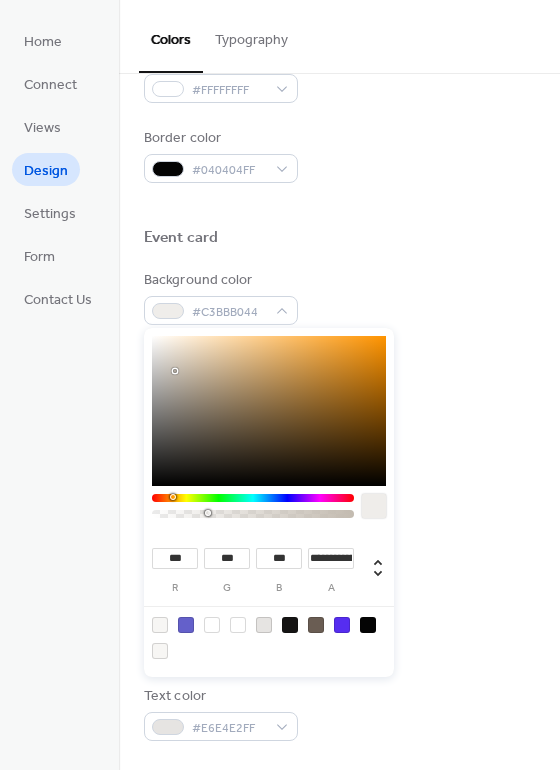 click at bounding box center (175, 371) 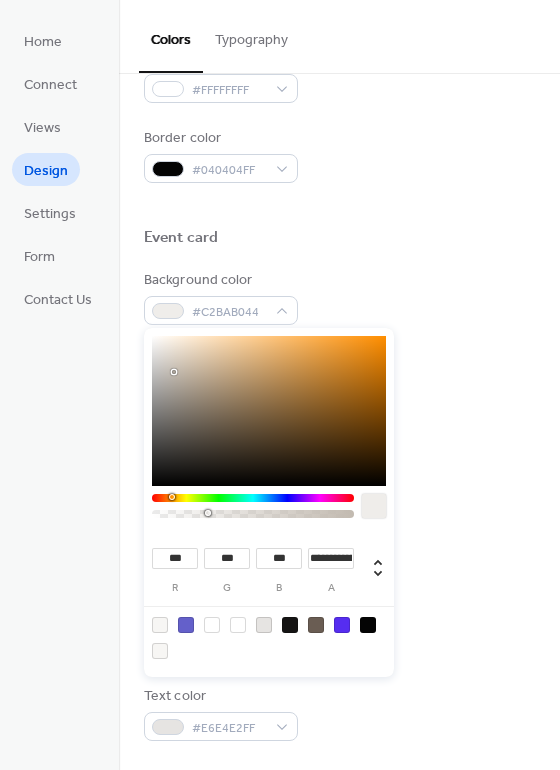 type on "***" 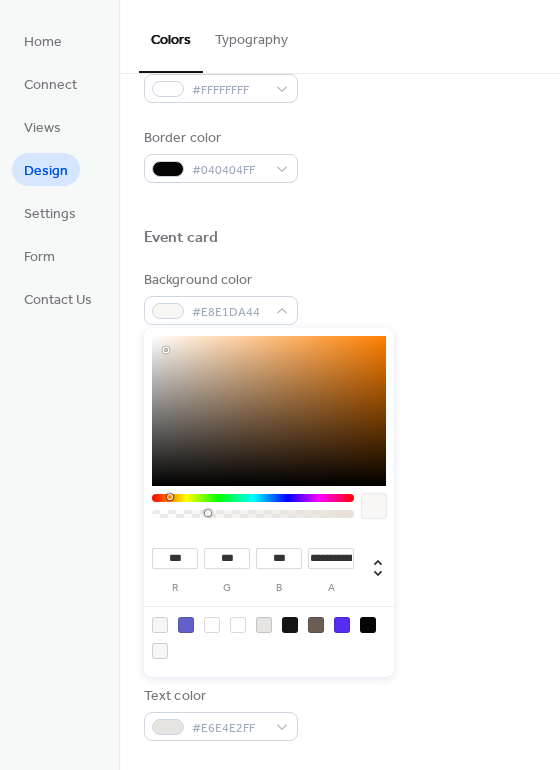 type on "***" 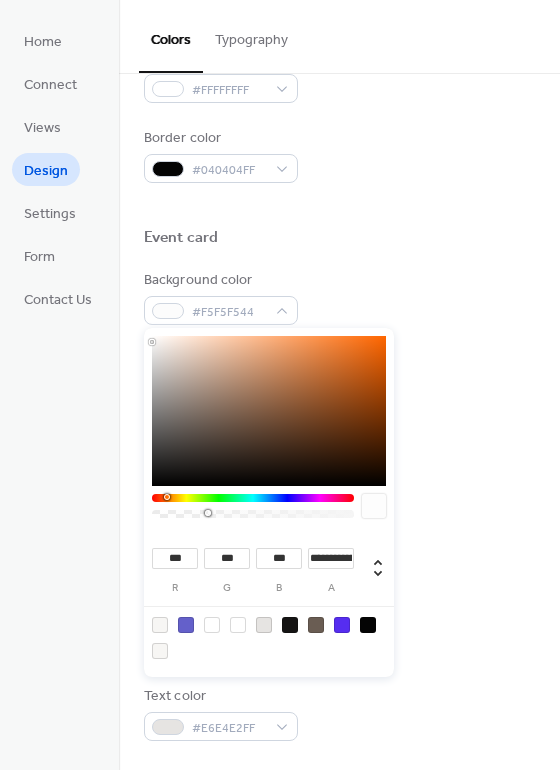 type on "***" 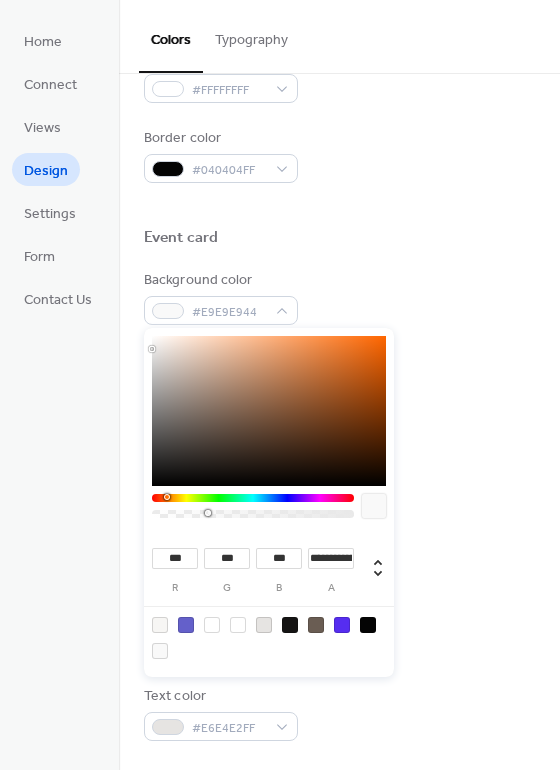 click on "Background color #E9E9E944" at bounding box center (339, 297) 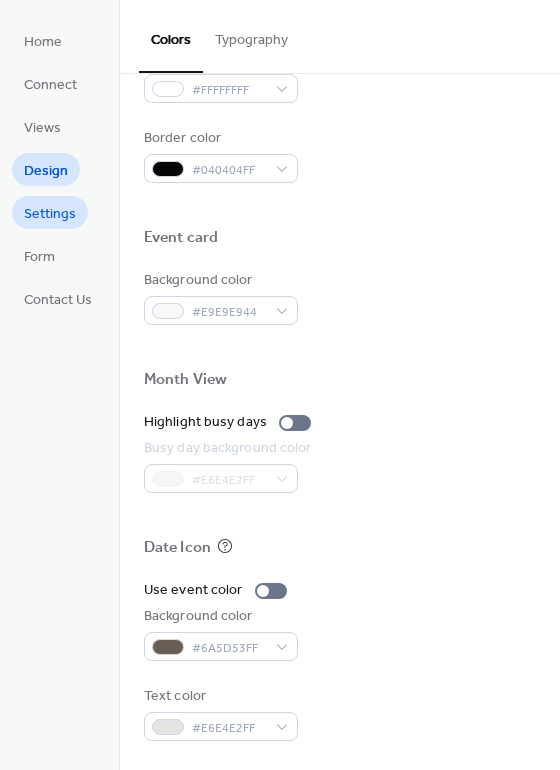 click on "Settings" at bounding box center (50, 214) 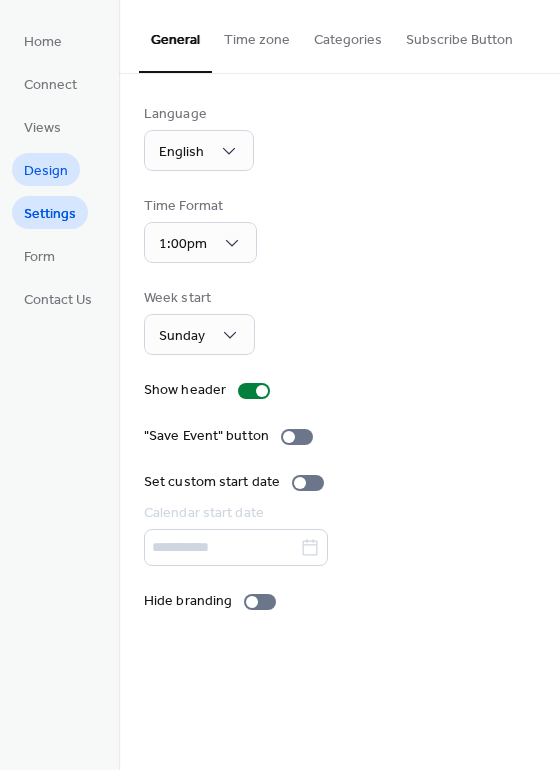 click on "Design" at bounding box center [46, 171] 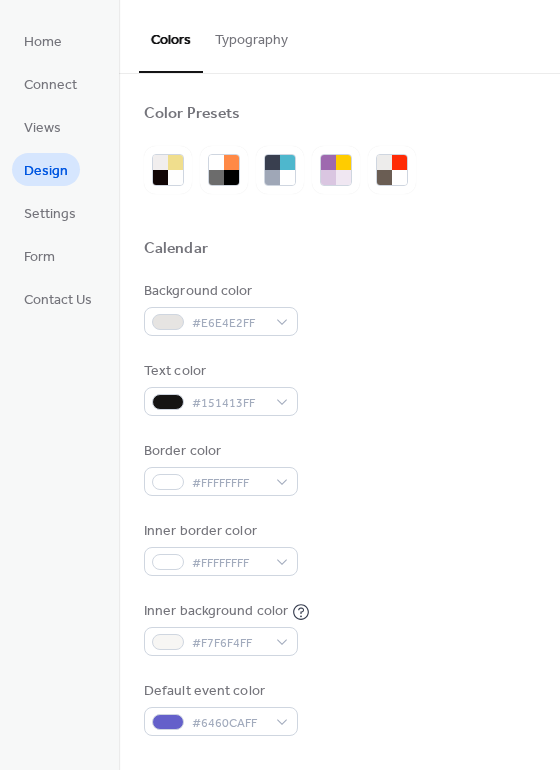 click on "Typography" at bounding box center [251, 35] 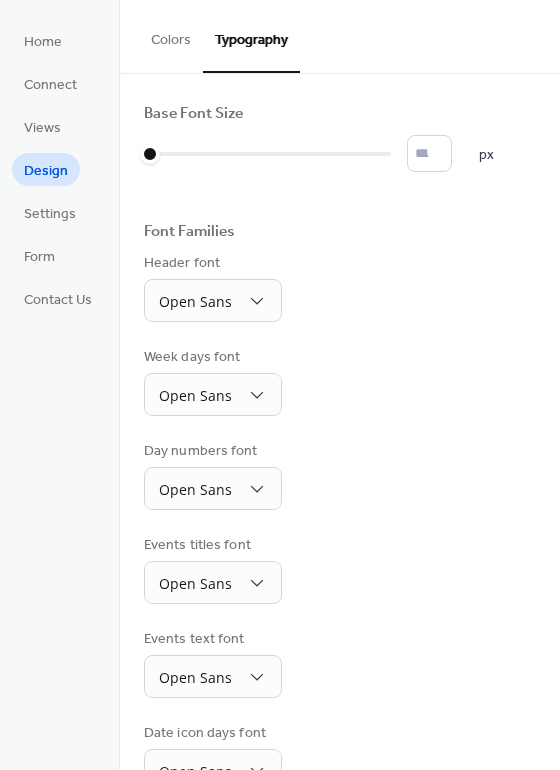 click on "Colors" at bounding box center (171, 35) 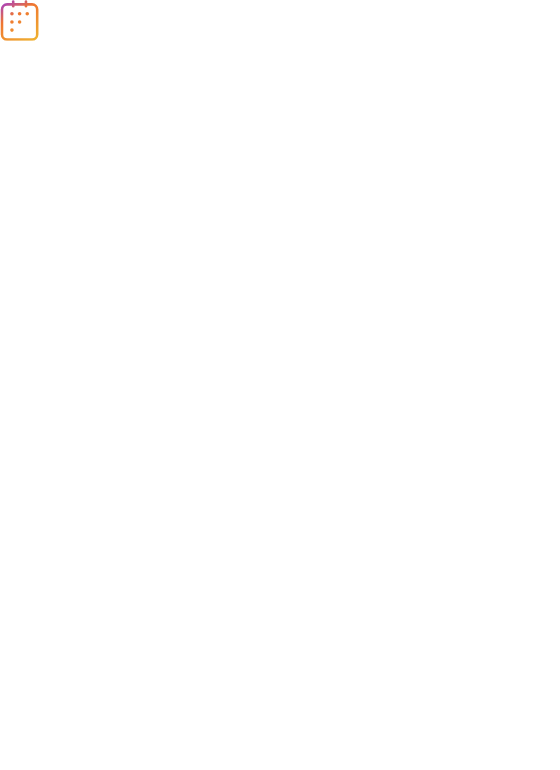 scroll, scrollTop: 0, scrollLeft: 0, axis: both 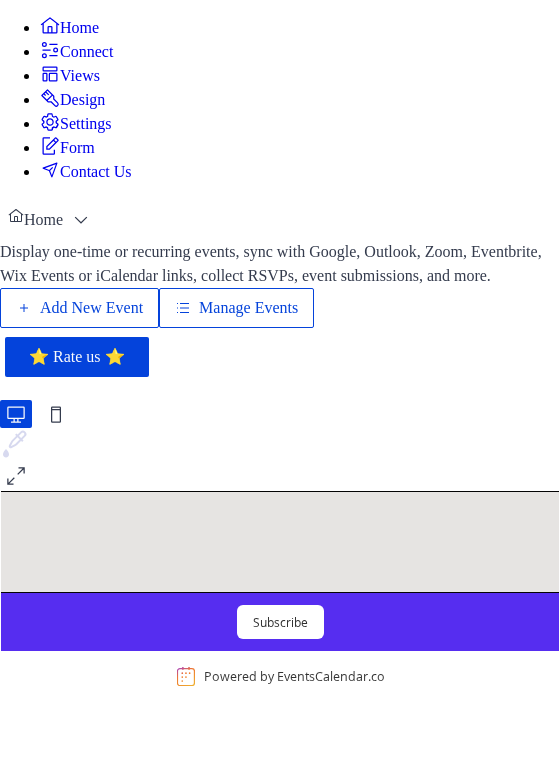 click on "Design" at bounding box center [82, 100] 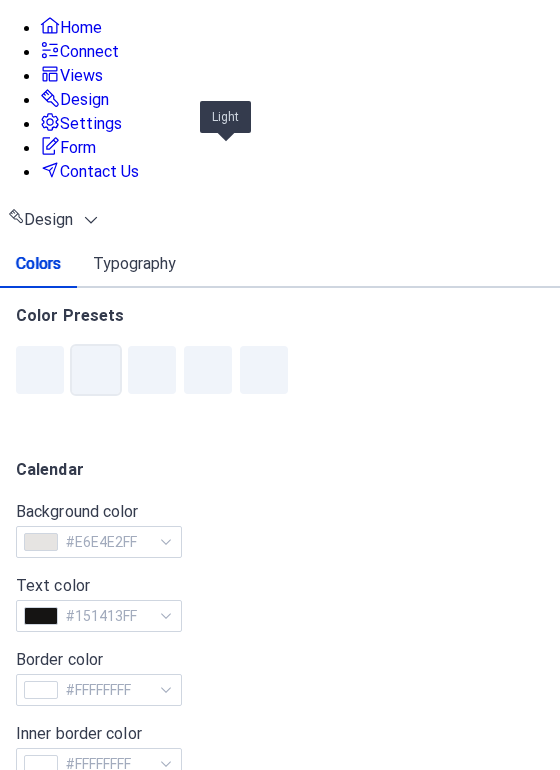 click at bounding box center [96, 370] 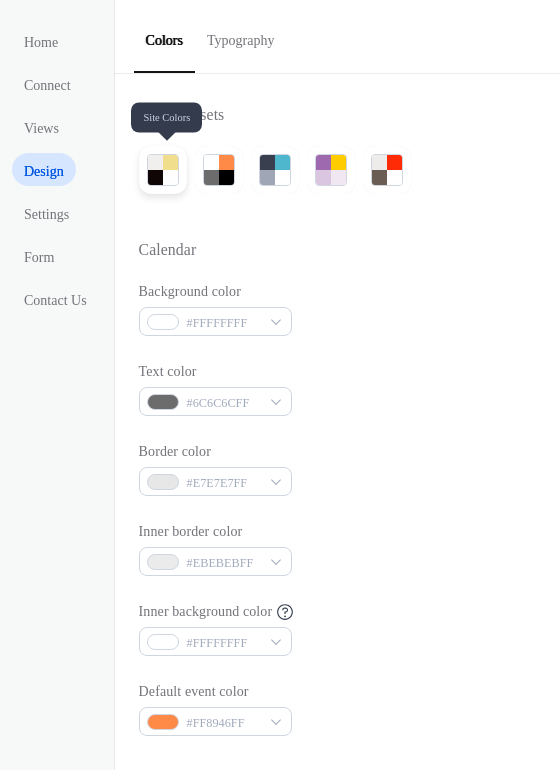 click at bounding box center (170, 177) 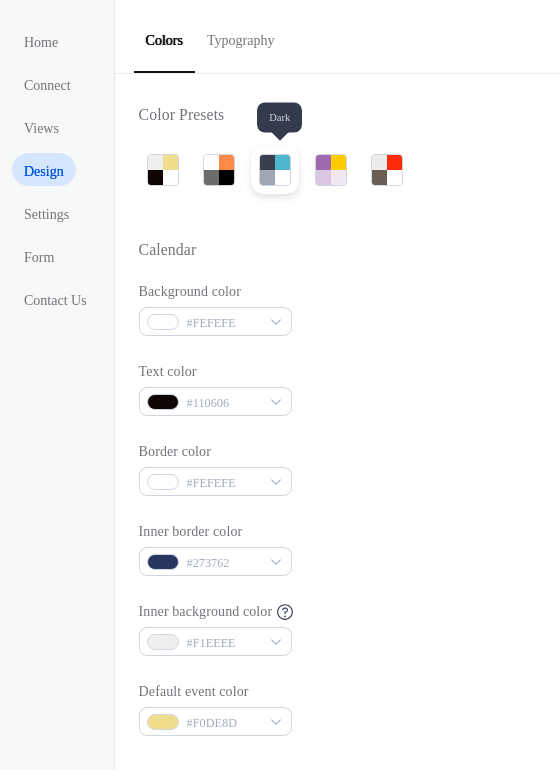 click at bounding box center [275, 170] 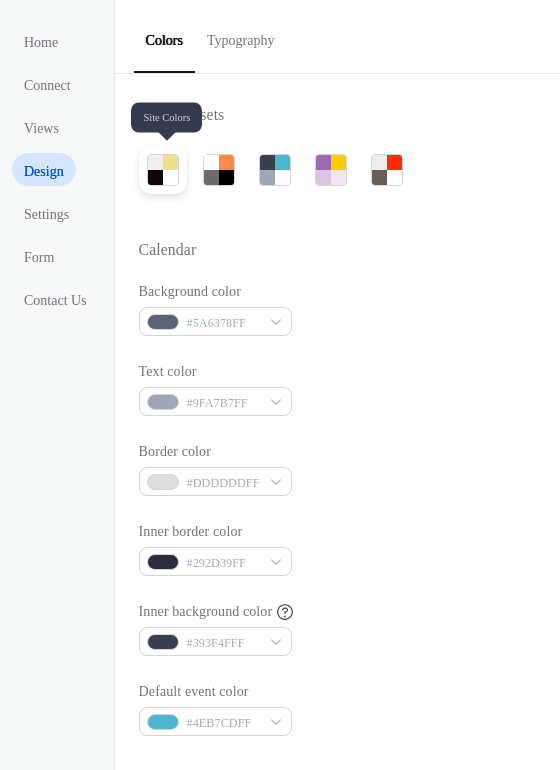 click at bounding box center (170, 162) 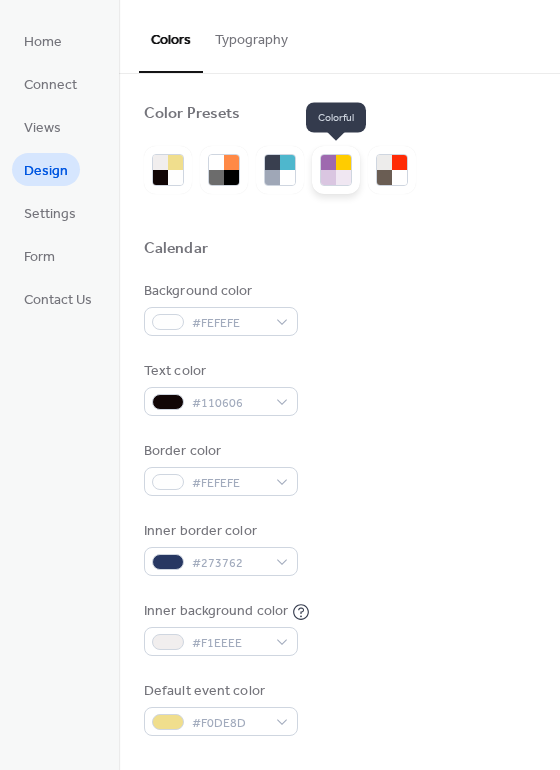 click at bounding box center [336, 170] 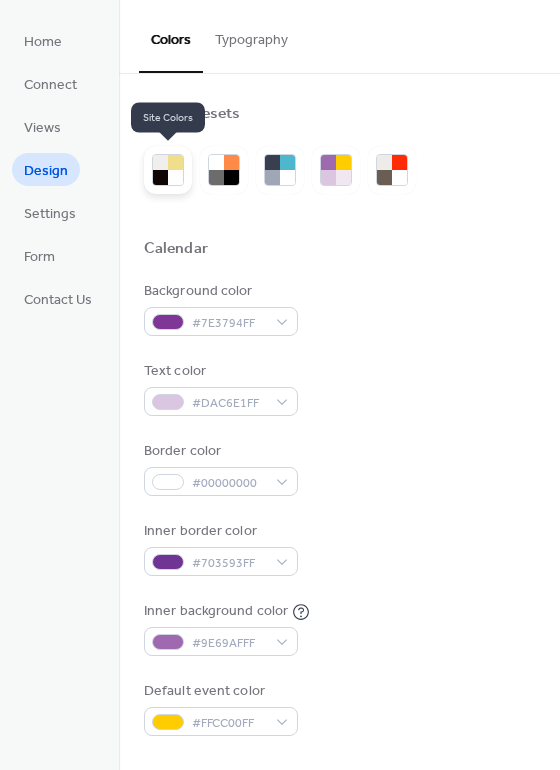 click at bounding box center (175, 162) 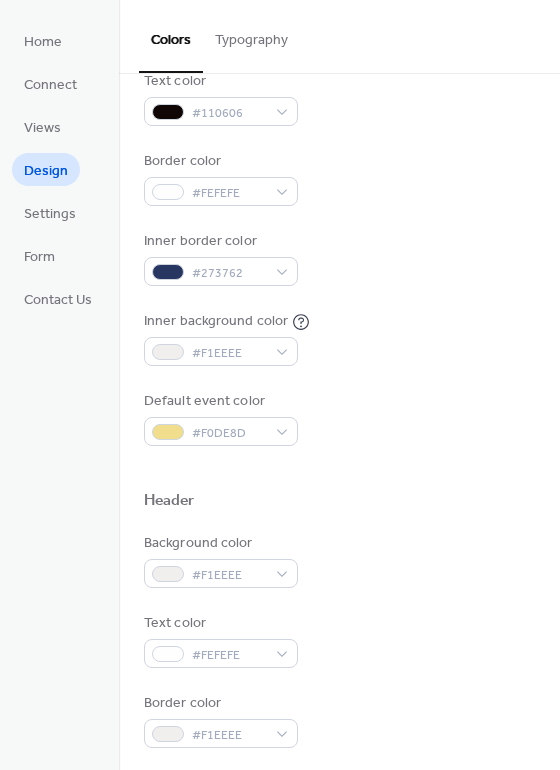 scroll, scrollTop: 288, scrollLeft: 0, axis: vertical 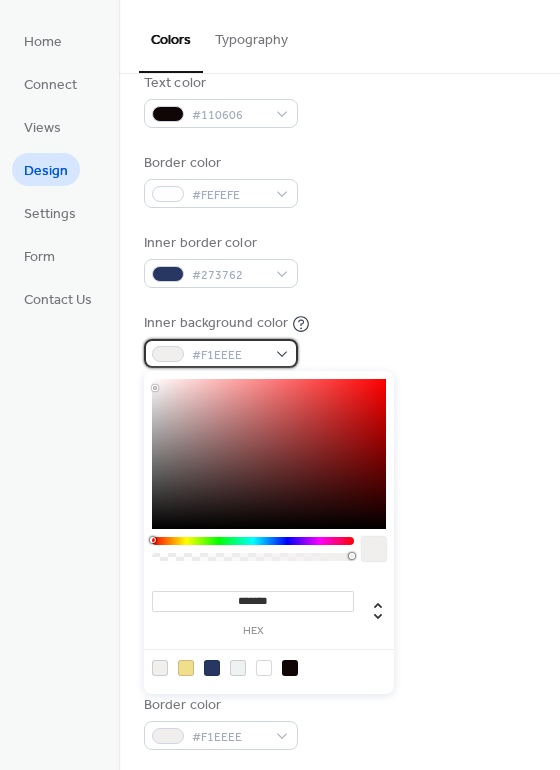 click on "#F1EEEE" at bounding box center (229, 355) 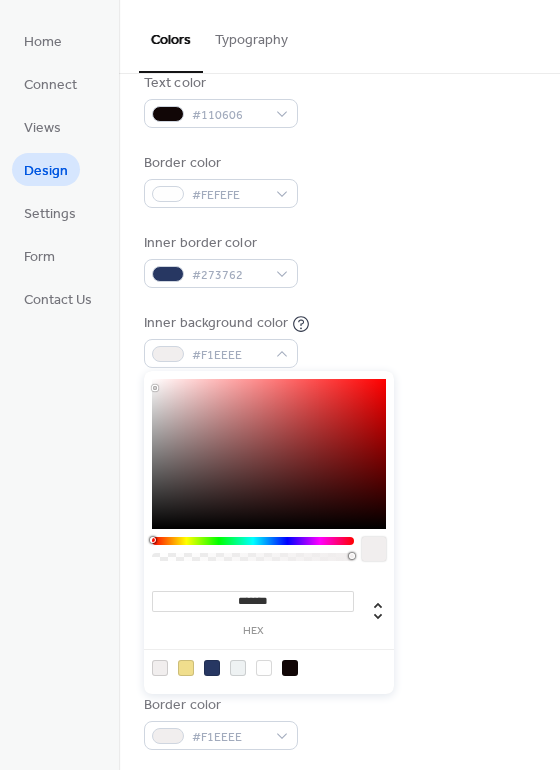 click at bounding box center [269, 454] 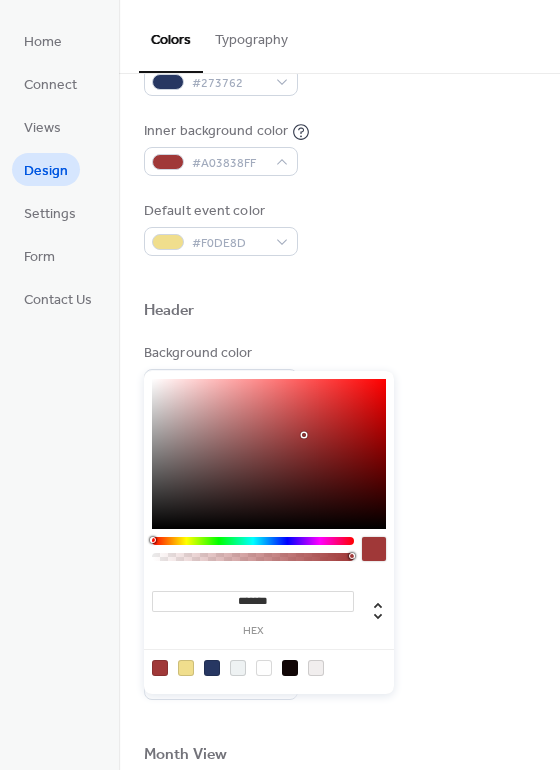 scroll, scrollTop: 486, scrollLeft: 0, axis: vertical 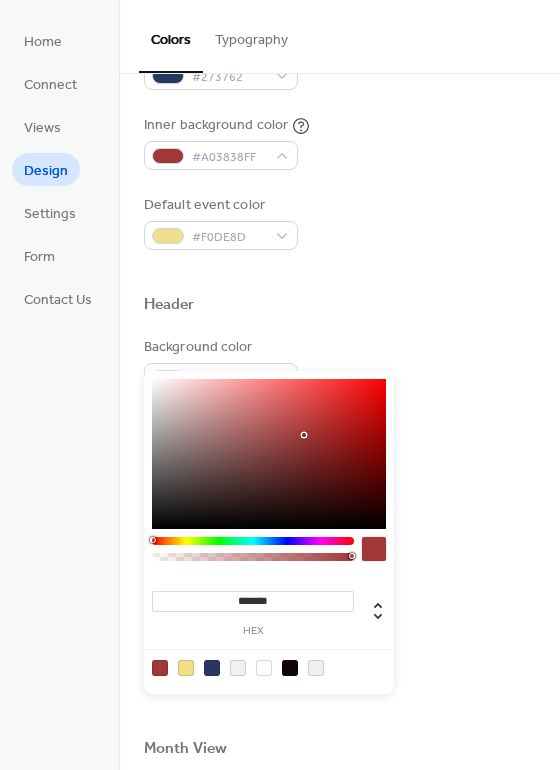 type on "*******" 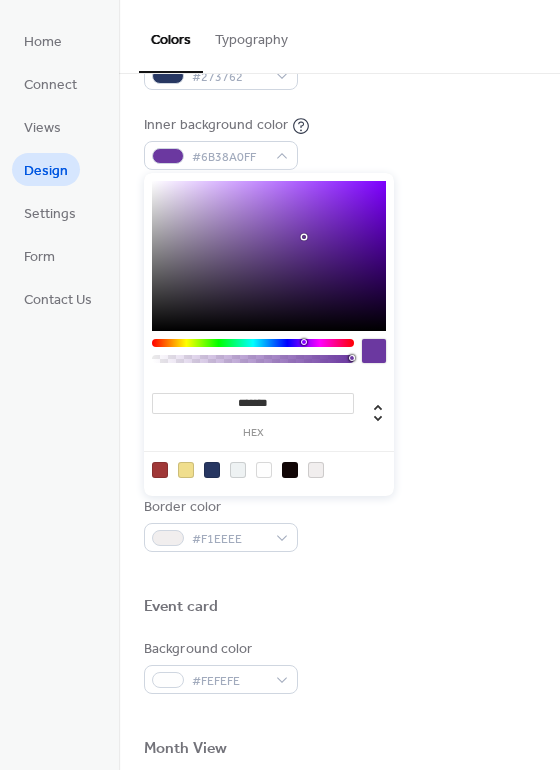 click on "Border color #F1EEEE" at bounding box center (339, 524) 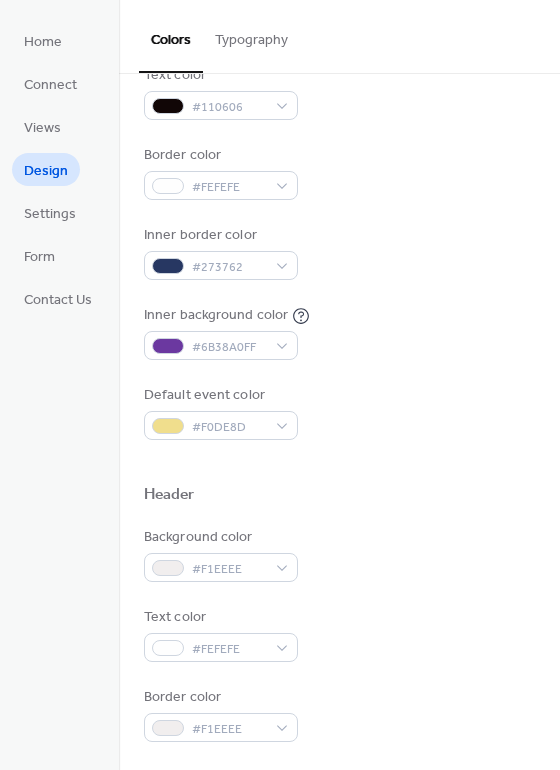 scroll, scrollTop: 282, scrollLeft: 0, axis: vertical 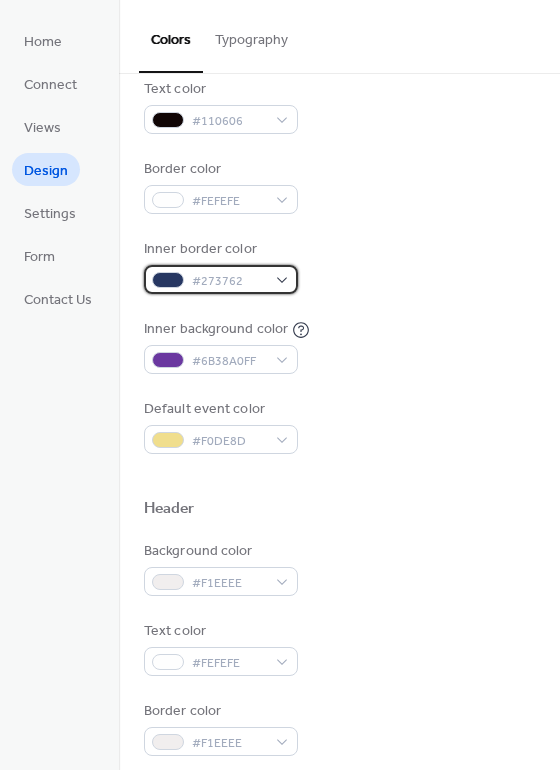 click on "#273762" at bounding box center (229, 281) 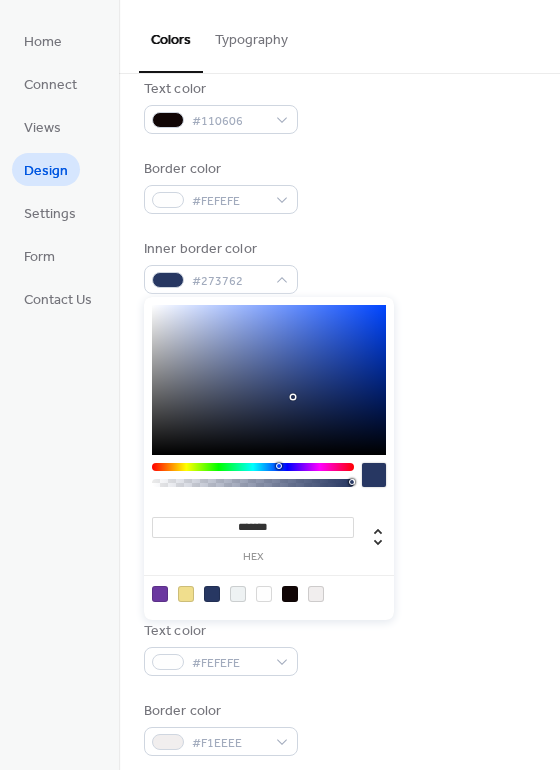 click at bounding box center [293, 397] 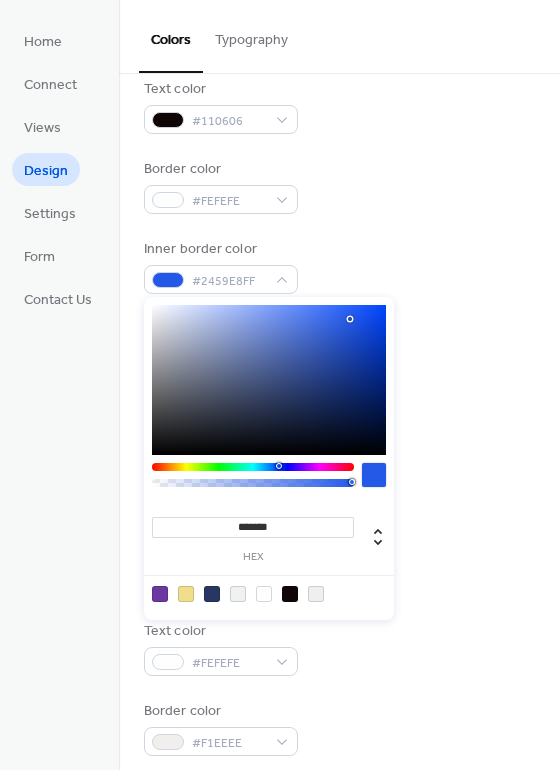 click at bounding box center [350, 319] 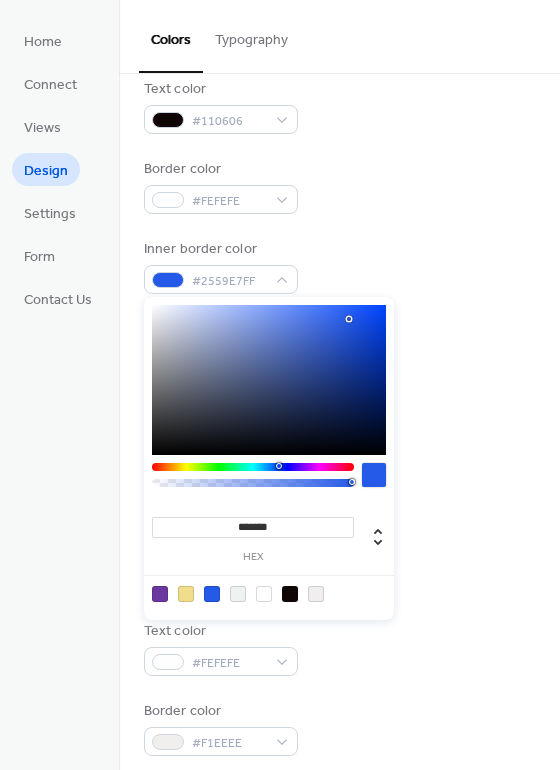click on "Inner border color #2559E7FF" at bounding box center (339, 266) 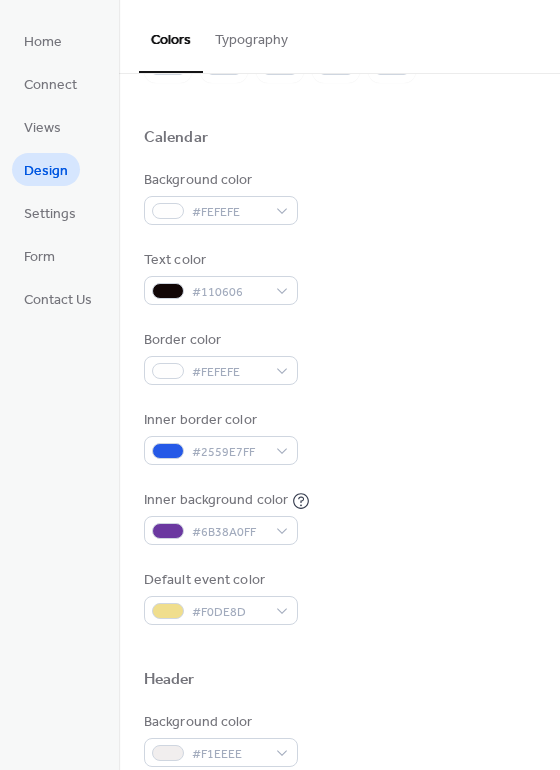 scroll, scrollTop: 108, scrollLeft: 0, axis: vertical 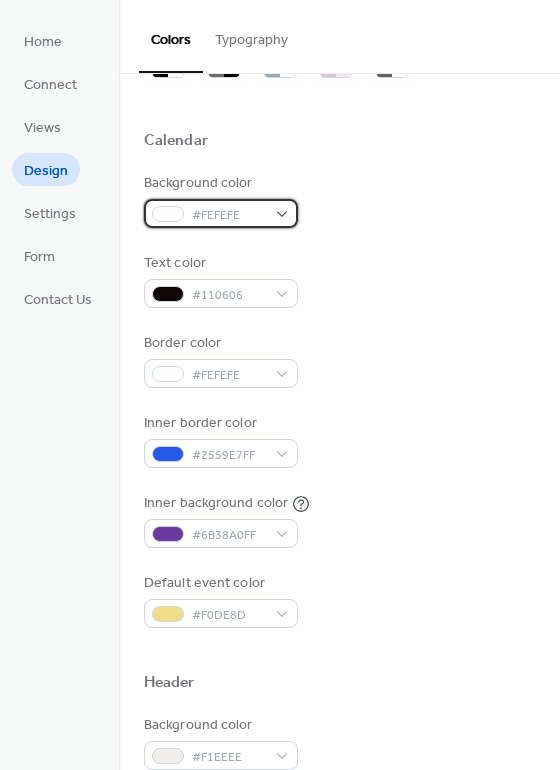 click on "#FEFEFE" at bounding box center [229, 215] 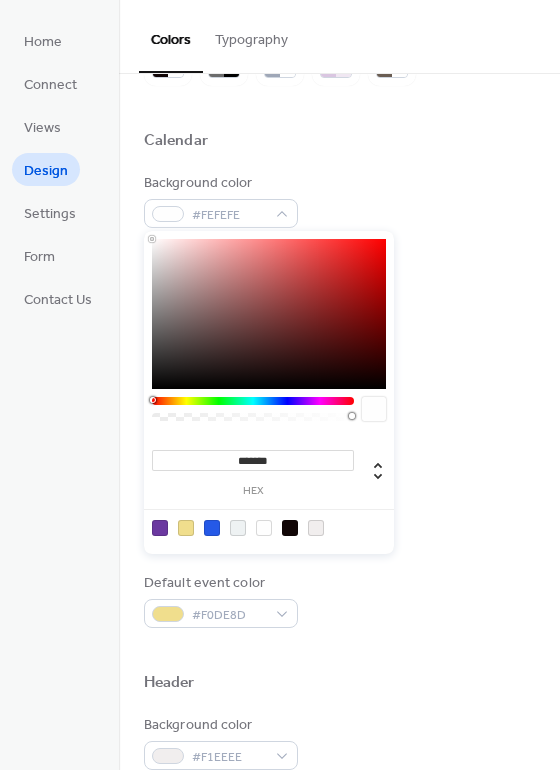 click on "Background color #FEFEFE" at bounding box center [339, 200] 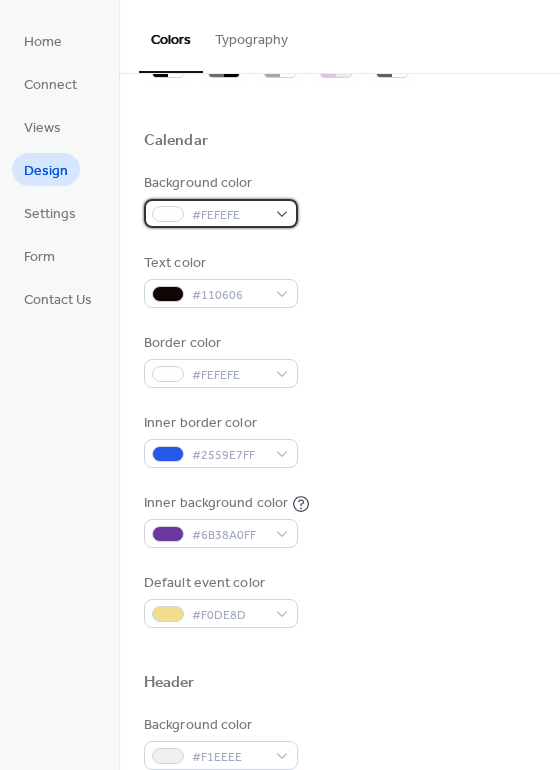 click on "#FEFEFE" at bounding box center [229, 215] 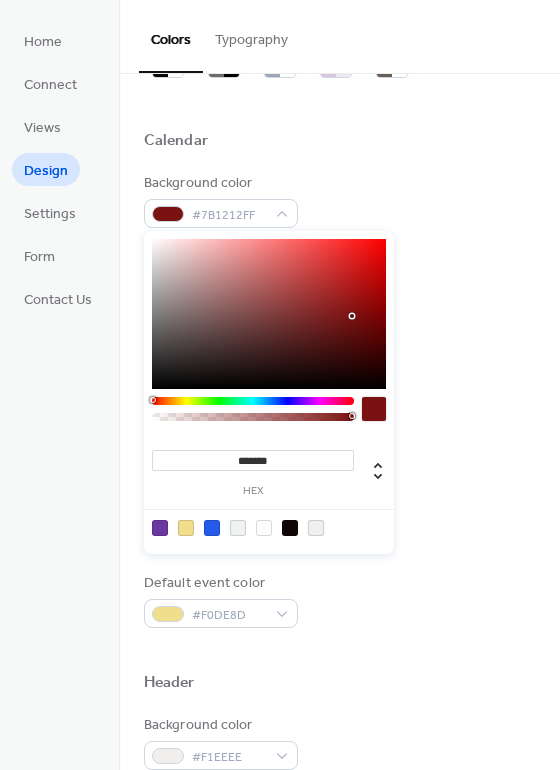 click at bounding box center [352, 316] 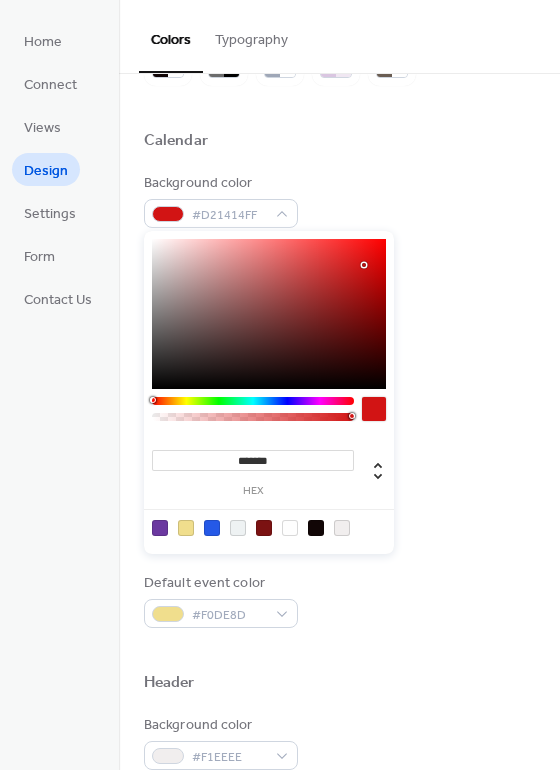 click at bounding box center [364, 265] 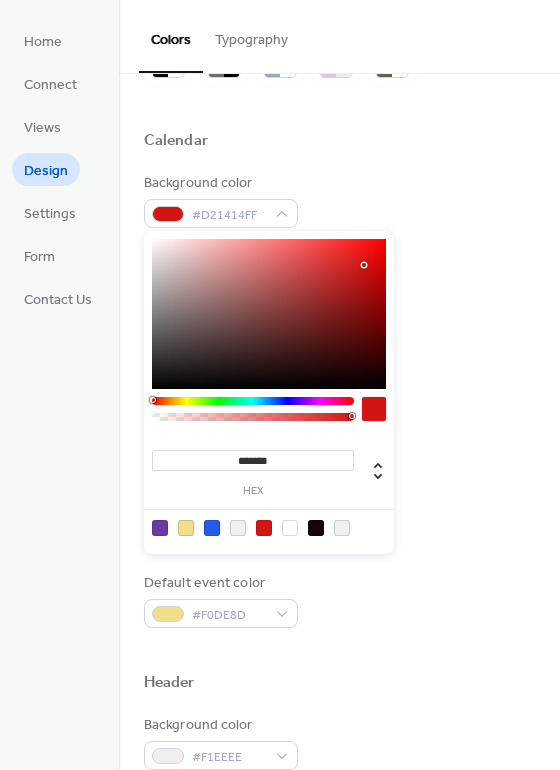 click at bounding box center [364, 265] 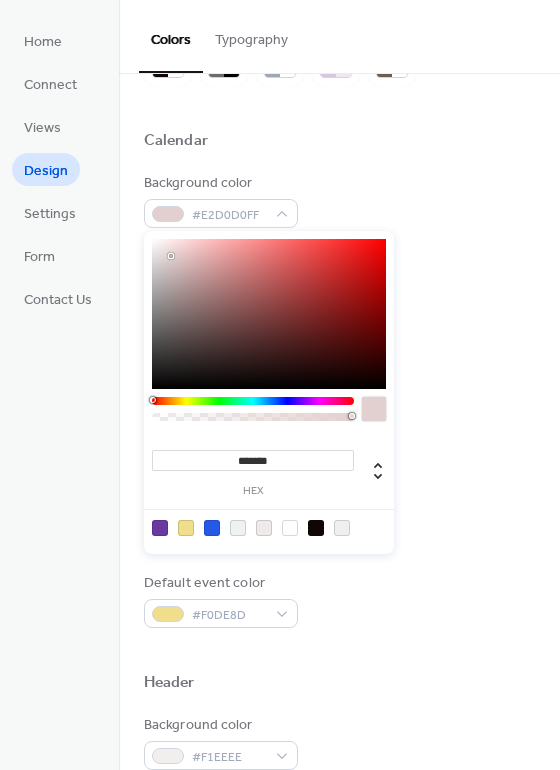 type on "*******" 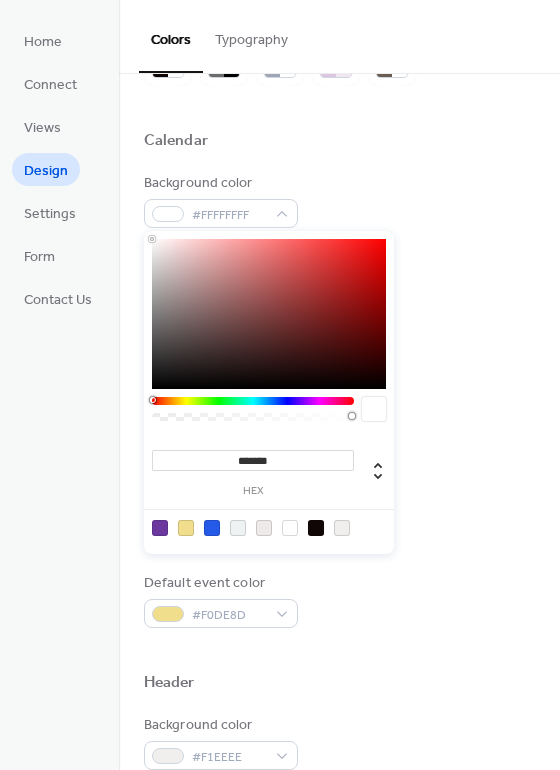 click at bounding box center [339, 165] 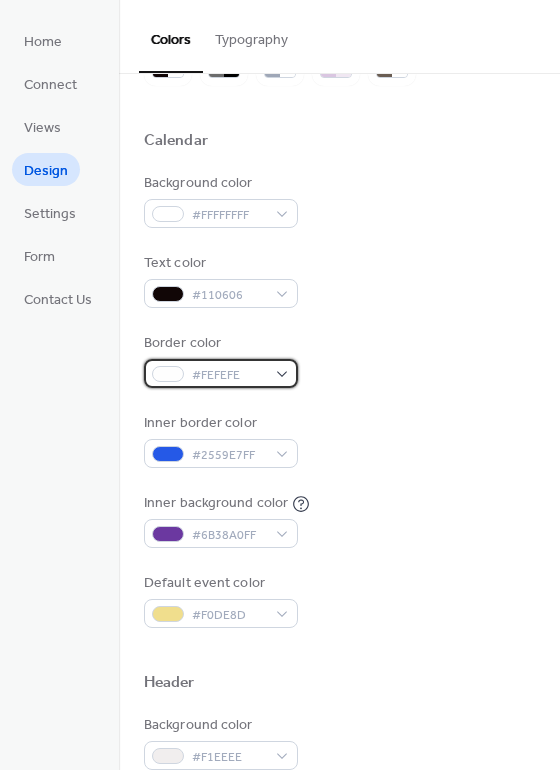 click on "#FEFEFE" at bounding box center (229, 375) 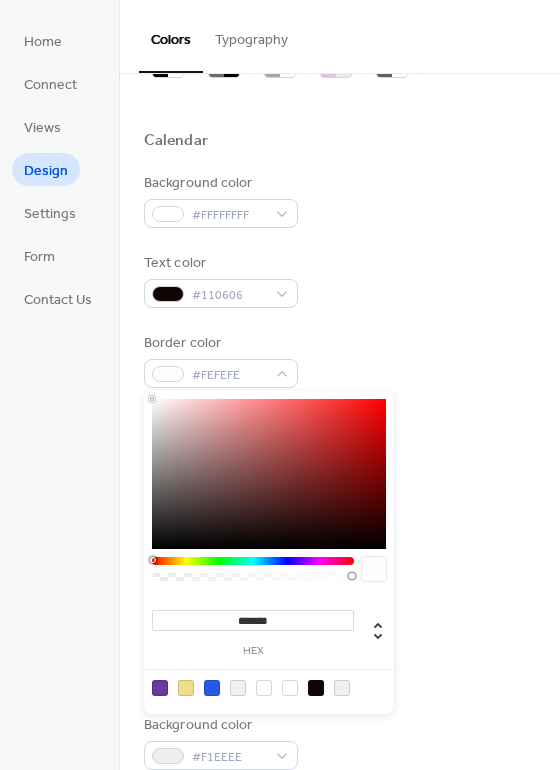 click at bounding box center (152, 399) 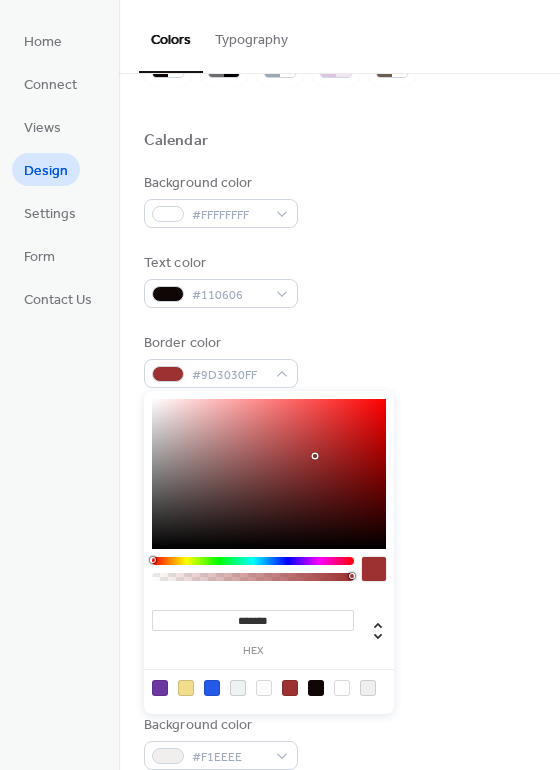 click at bounding box center (315, 456) 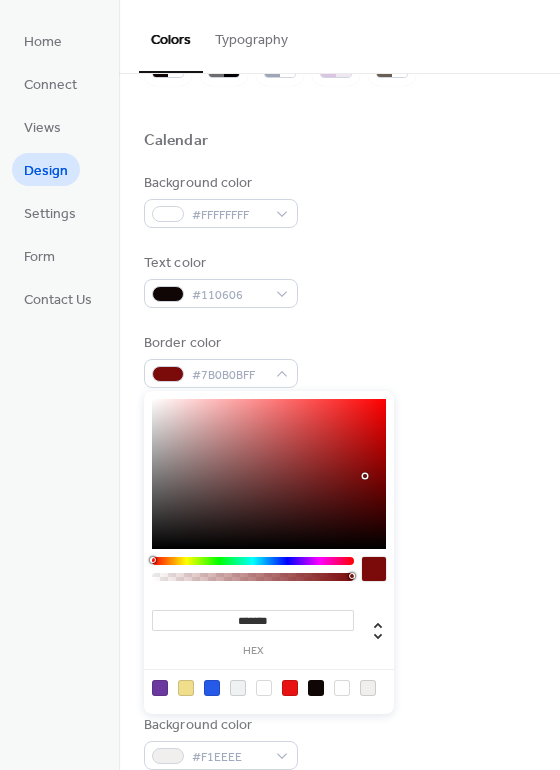 click at bounding box center (365, 476) 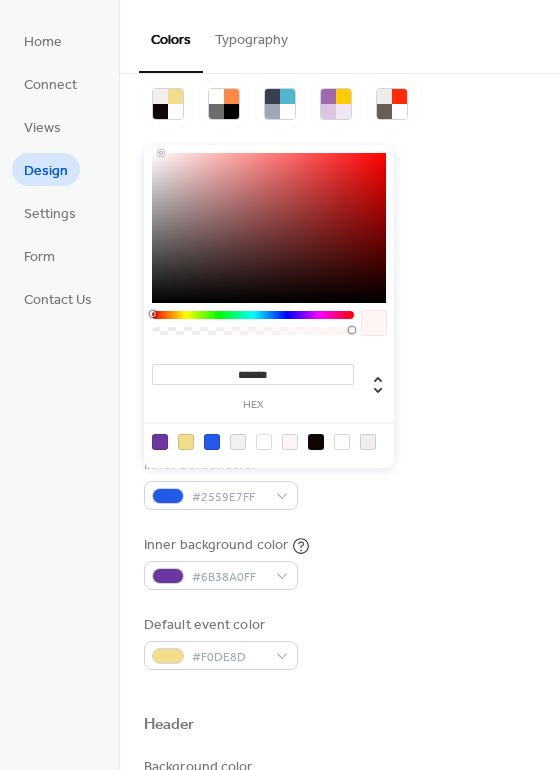 scroll, scrollTop: 68, scrollLeft: 0, axis: vertical 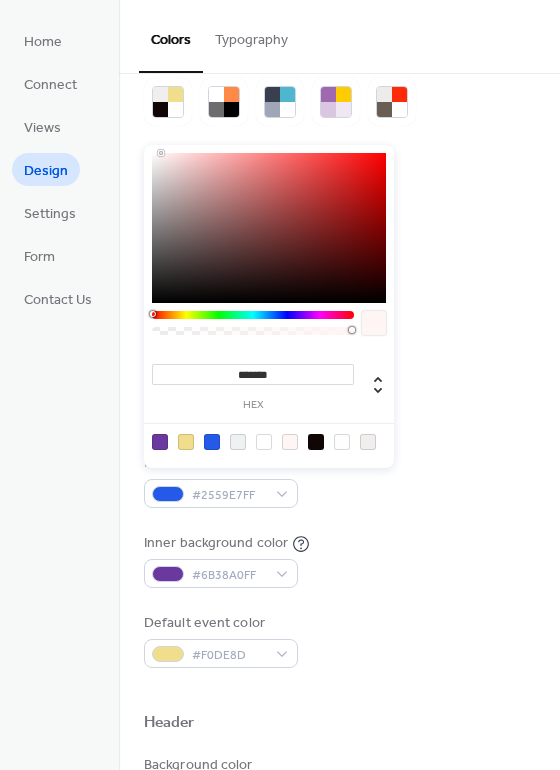 click at bounding box center [212, 442] 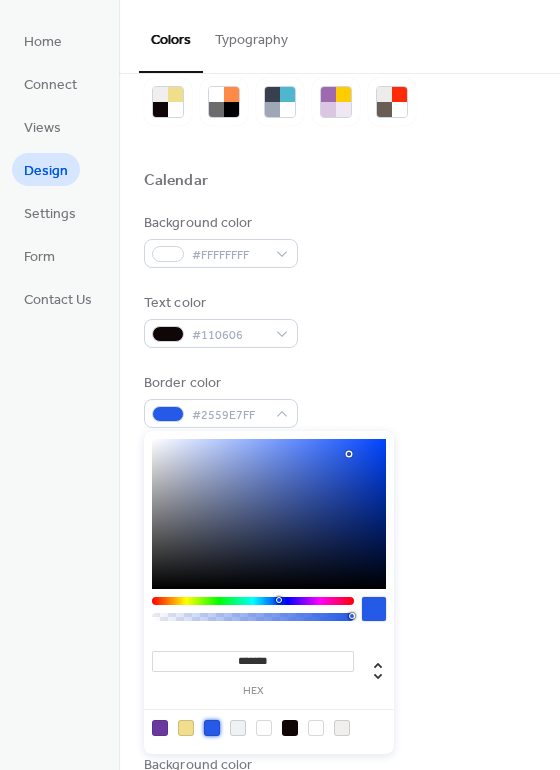 click on "Background color #FFFFFFFF Text color #110606 Border color #2559E7FF Inner border color #2559E7FF Inner background color #6B38A0FF Default event color #F0DE8D" at bounding box center [339, 440] 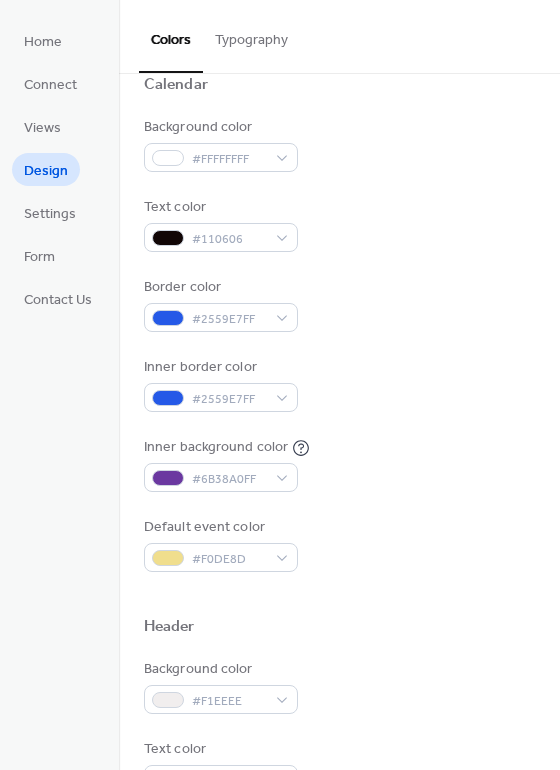 scroll, scrollTop: 167, scrollLeft: 0, axis: vertical 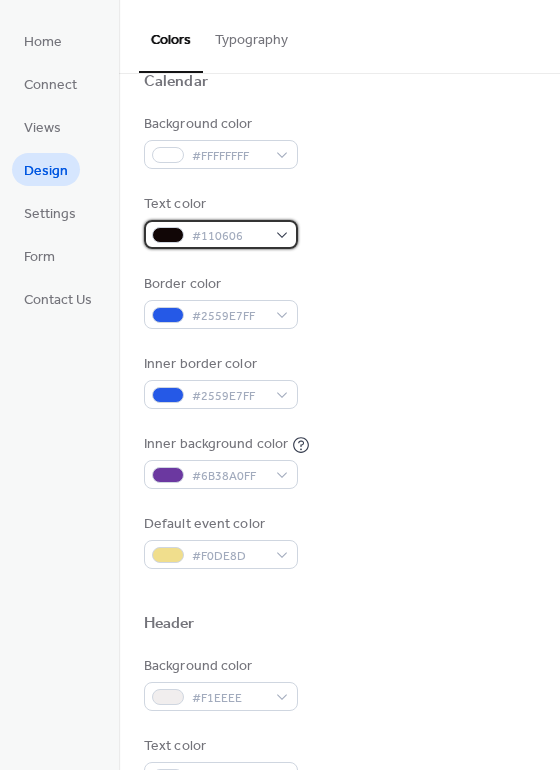click on "#110606" at bounding box center [229, 236] 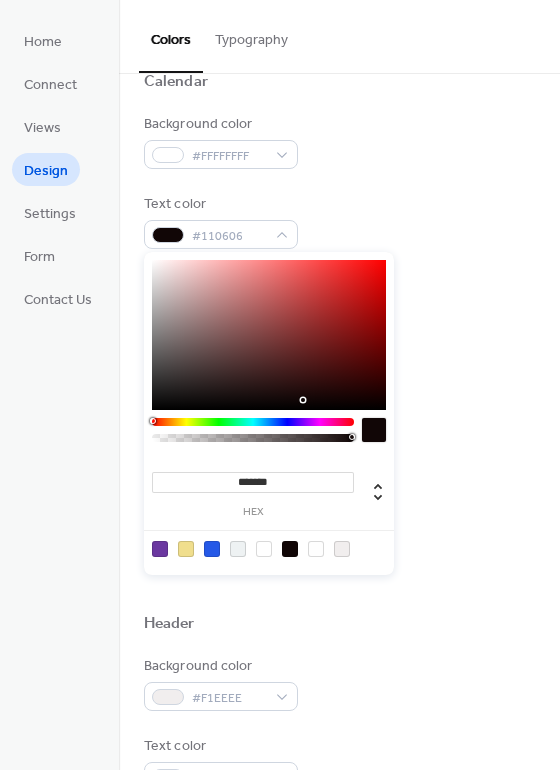 click at bounding box center [303, 400] 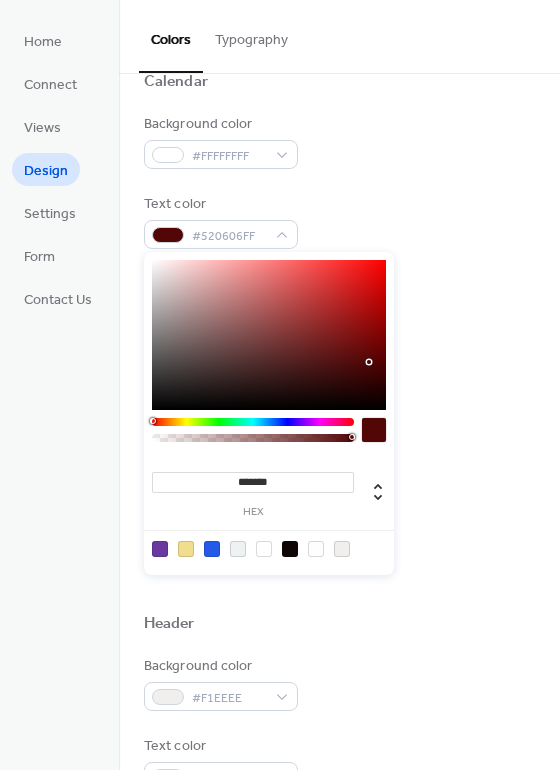 click at bounding box center (369, 362) 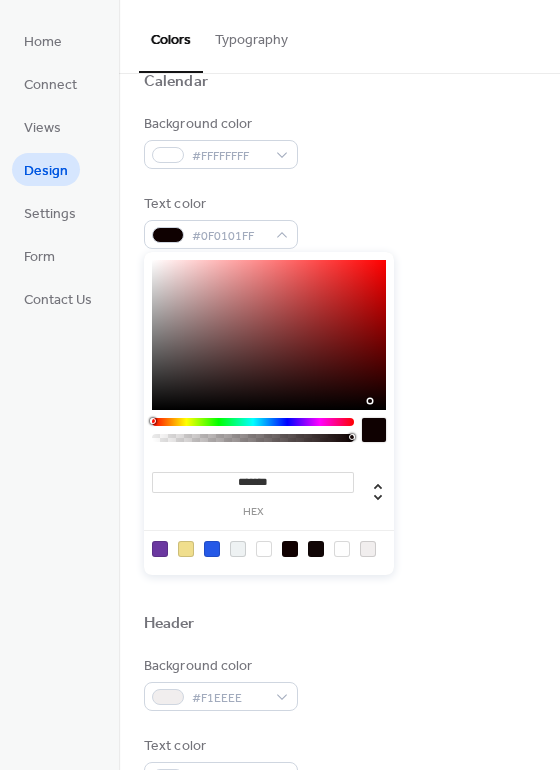 click at bounding box center [370, 401] 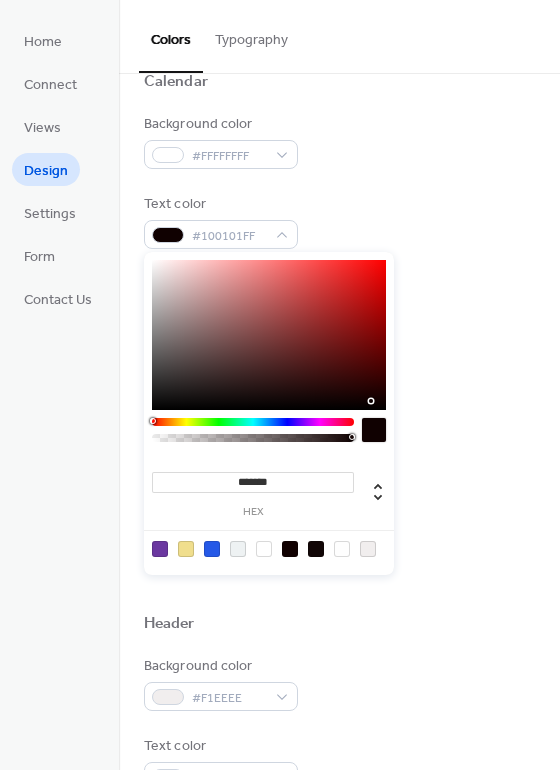 click on "******* hex" at bounding box center (269, 413) 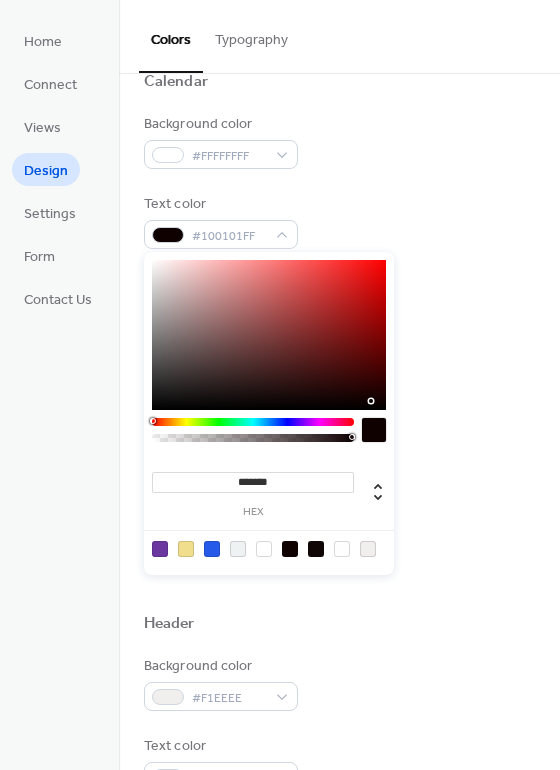 click at bounding box center [371, 401] 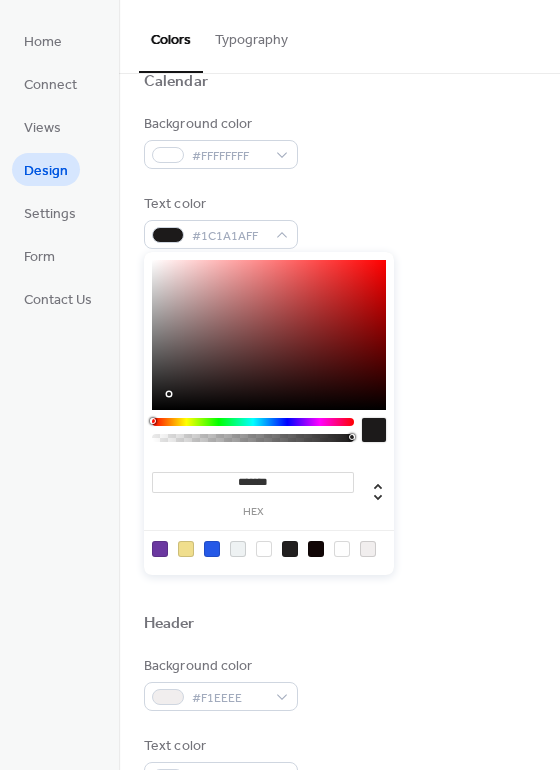 type on "*******" 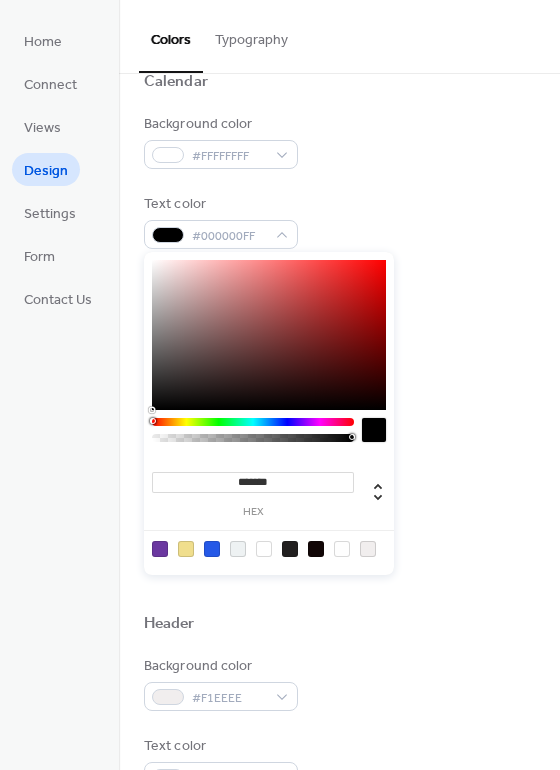 click on "Background color #FFFFFFFF Text color #000000FF Border color #2559E7FF Inner border color #2559E7FF Inner background color #6B38A0FF Default event color #F0DE8D" at bounding box center [339, 341] 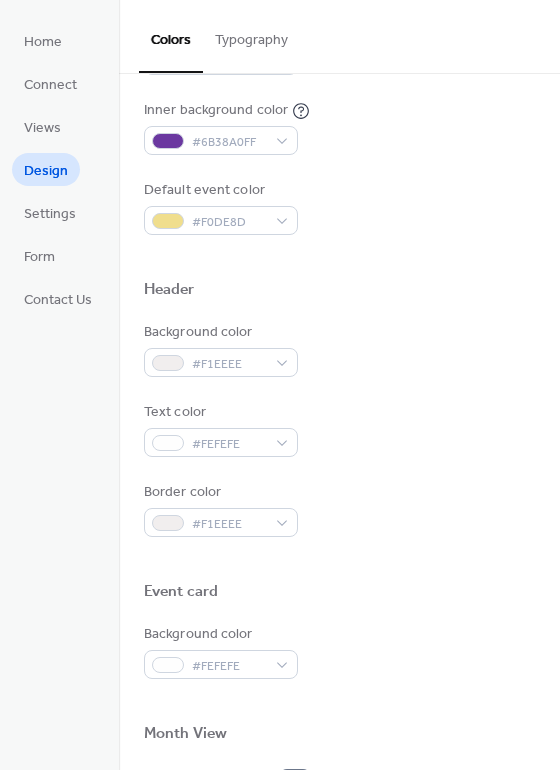 scroll, scrollTop: 529, scrollLeft: 0, axis: vertical 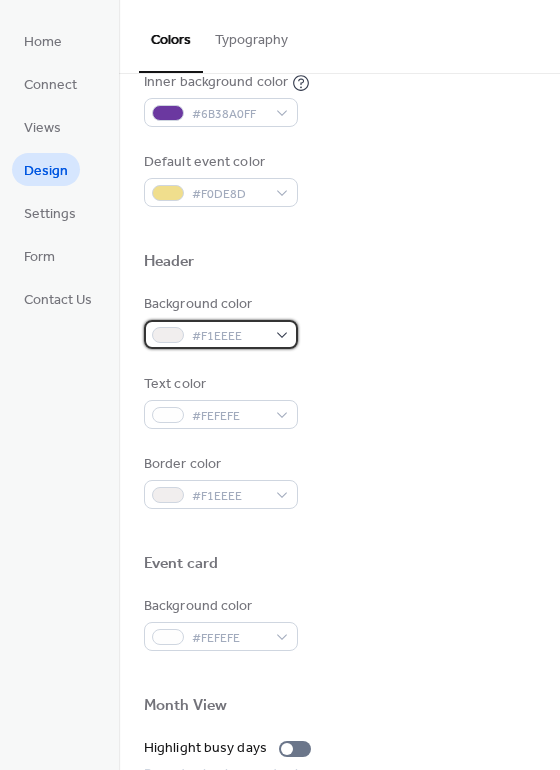 click on "#F1EEEE" at bounding box center [229, 336] 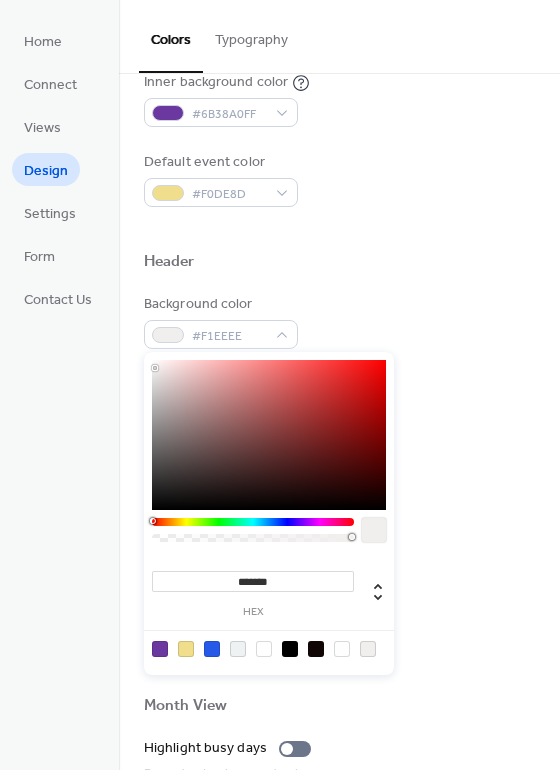 click at bounding box center (155, 368) 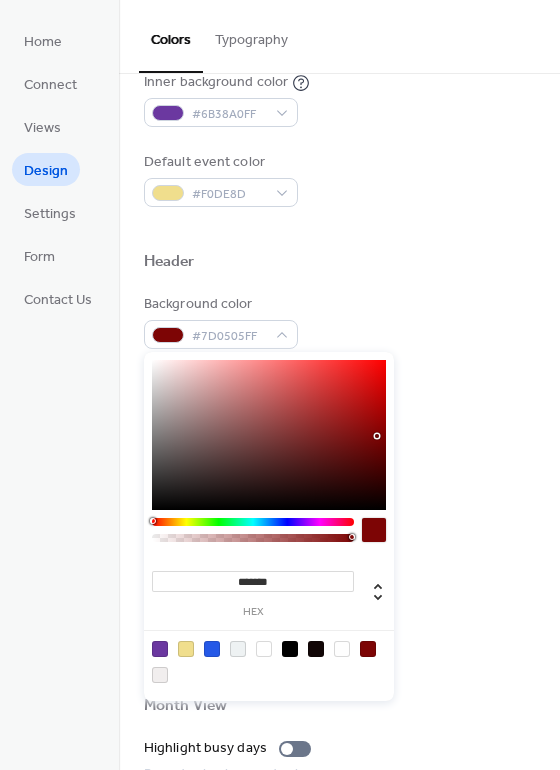 click at bounding box center [253, 522] 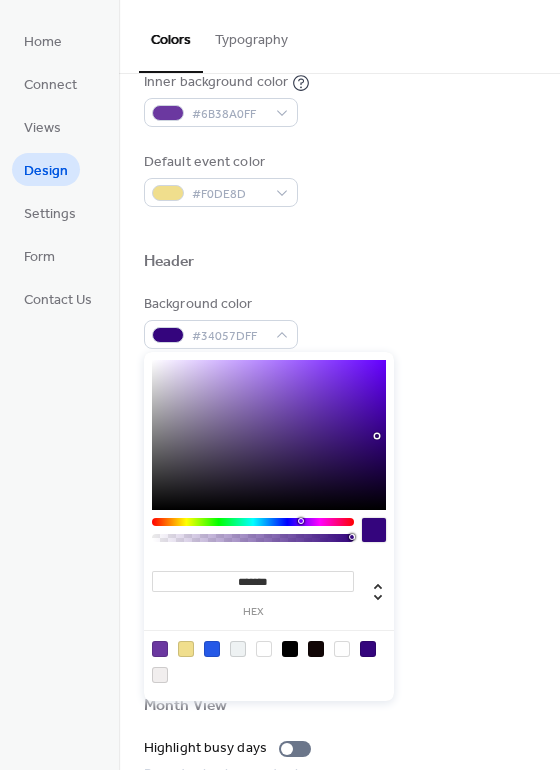 click at bounding box center (301, 521) 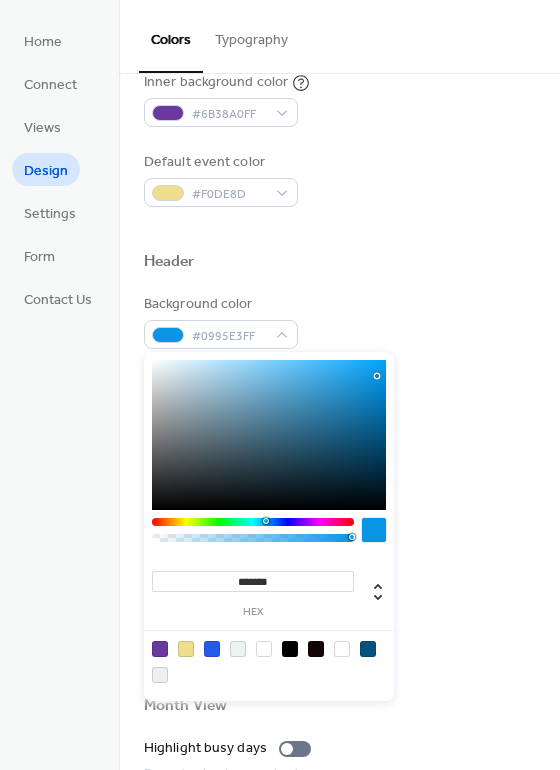click at bounding box center (377, 376) 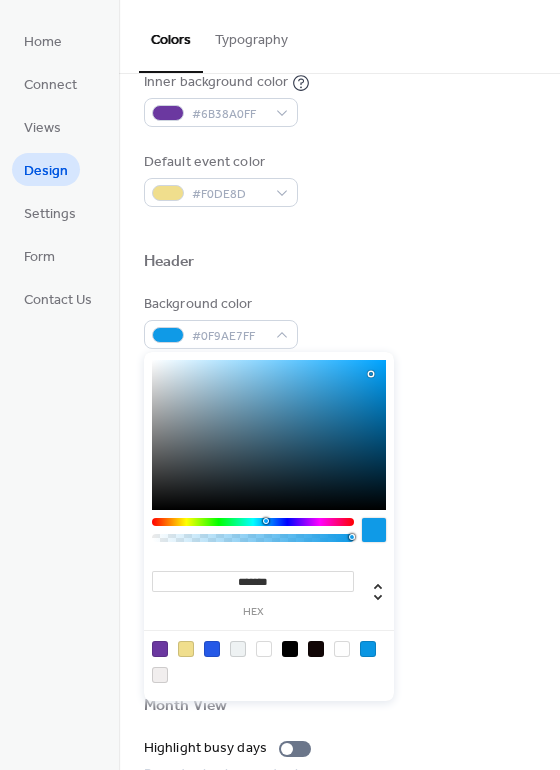 click at bounding box center [371, 374] 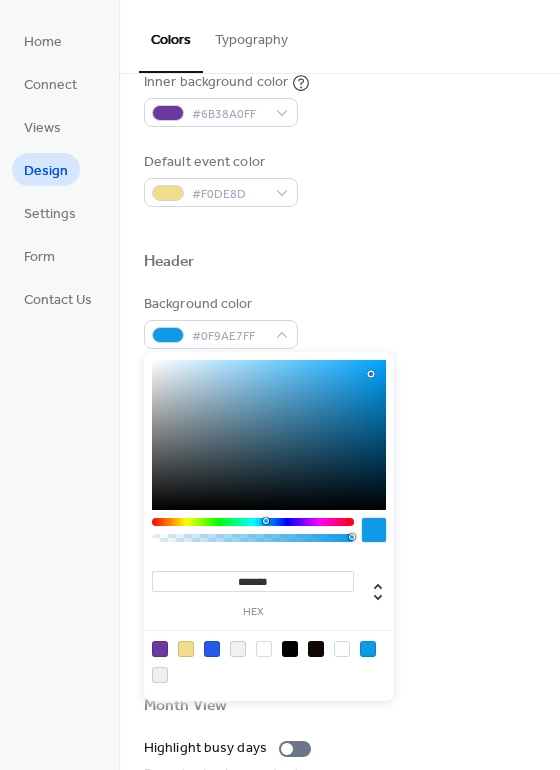 click at bounding box center (266, 521) 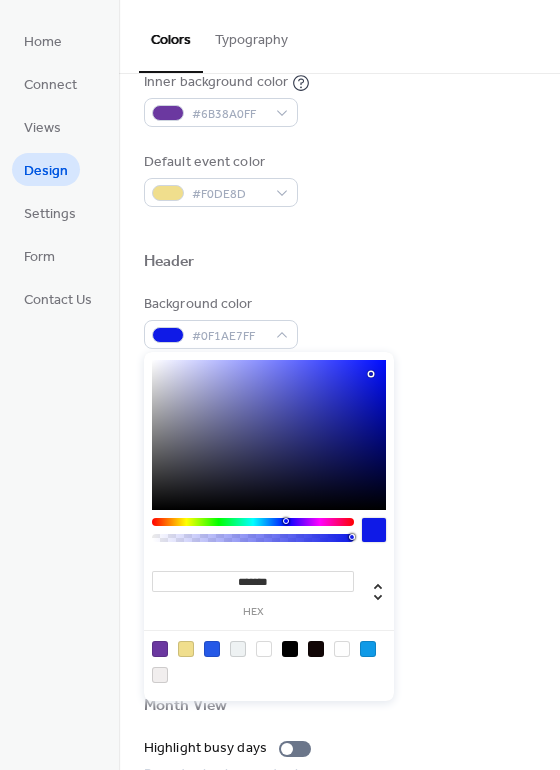 click at bounding box center [371, 374] 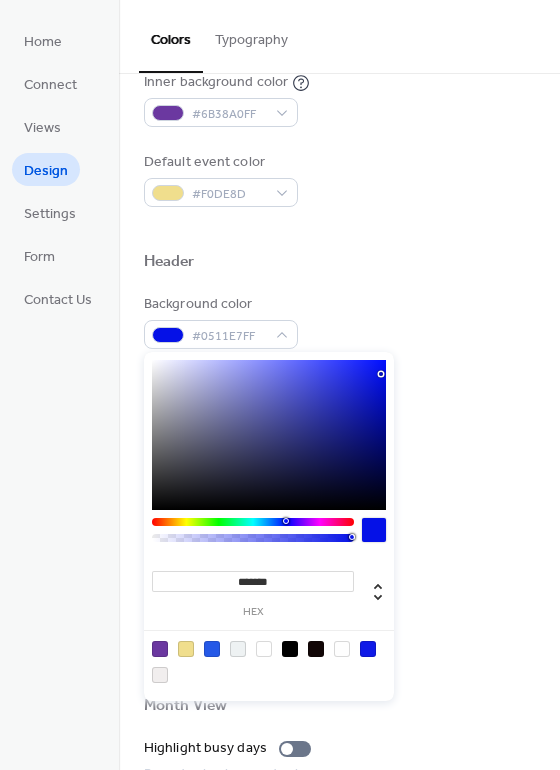type on "*******" 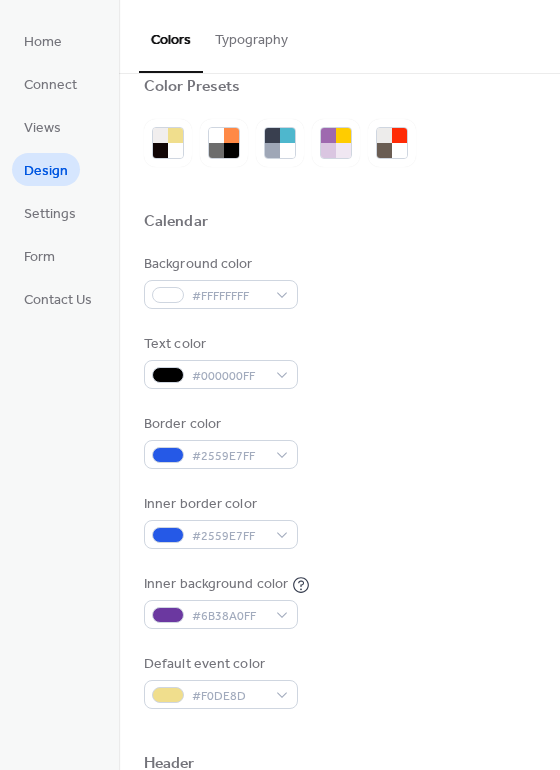 scroll, scrollTop: 0, scrollLeft: 0, axis: both 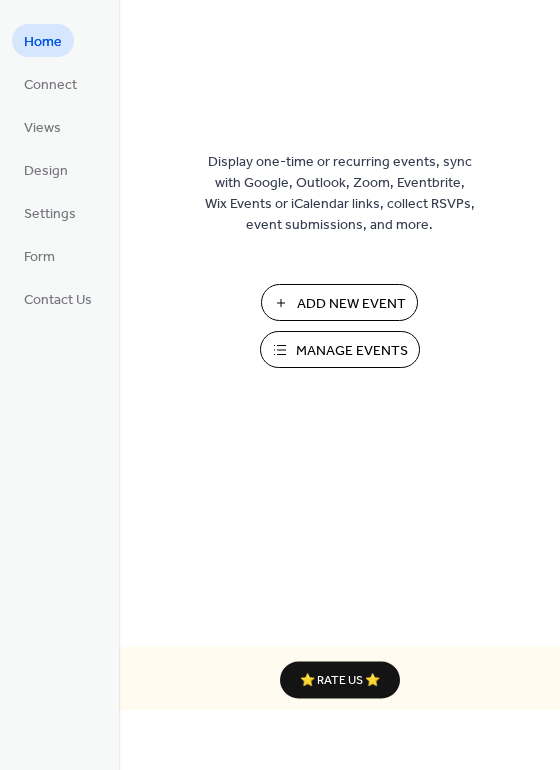 click on "Add New Event" at bounding box center [351, 304] 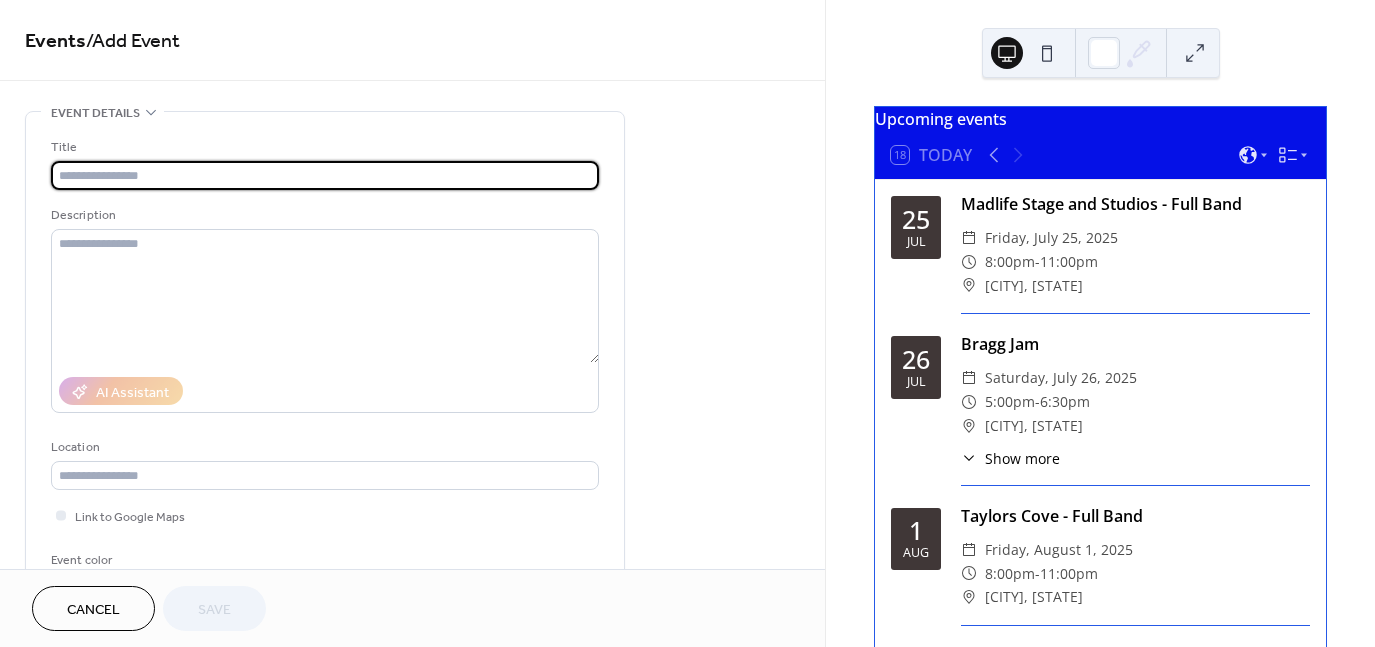 scroll, scrollTop: 0, scrollLeft: 0, axis: both 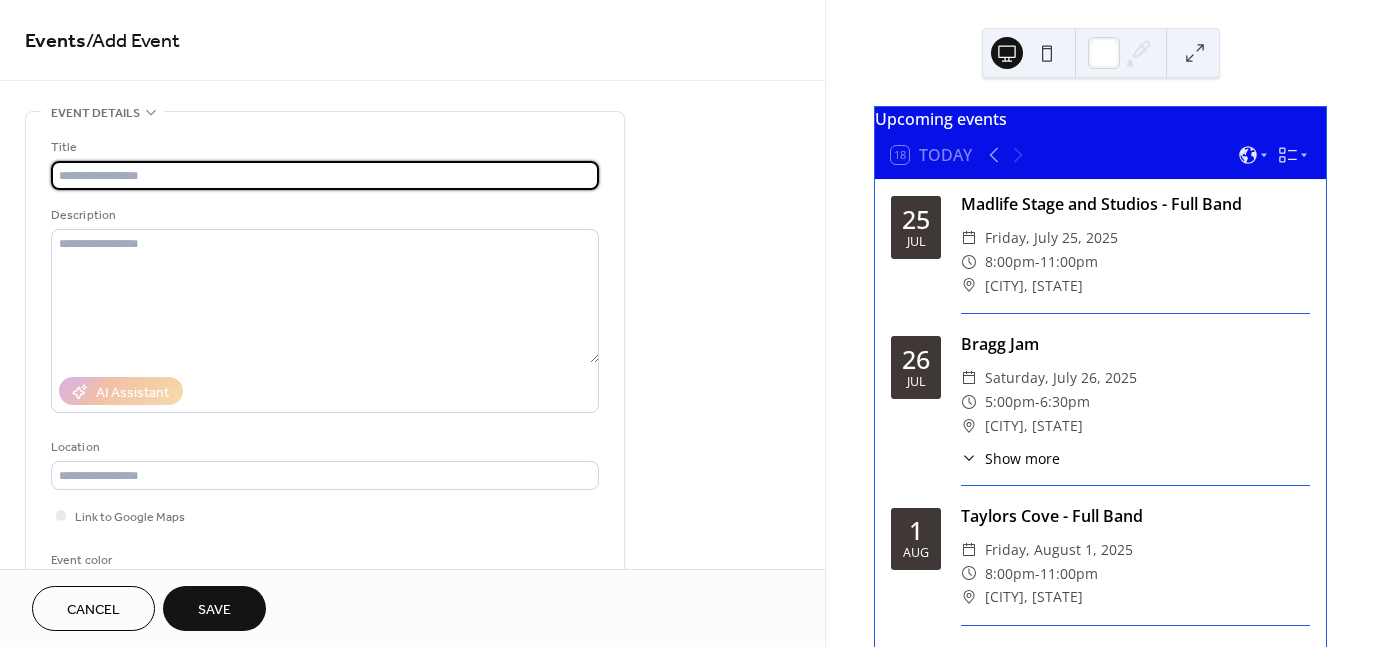 type on "*" 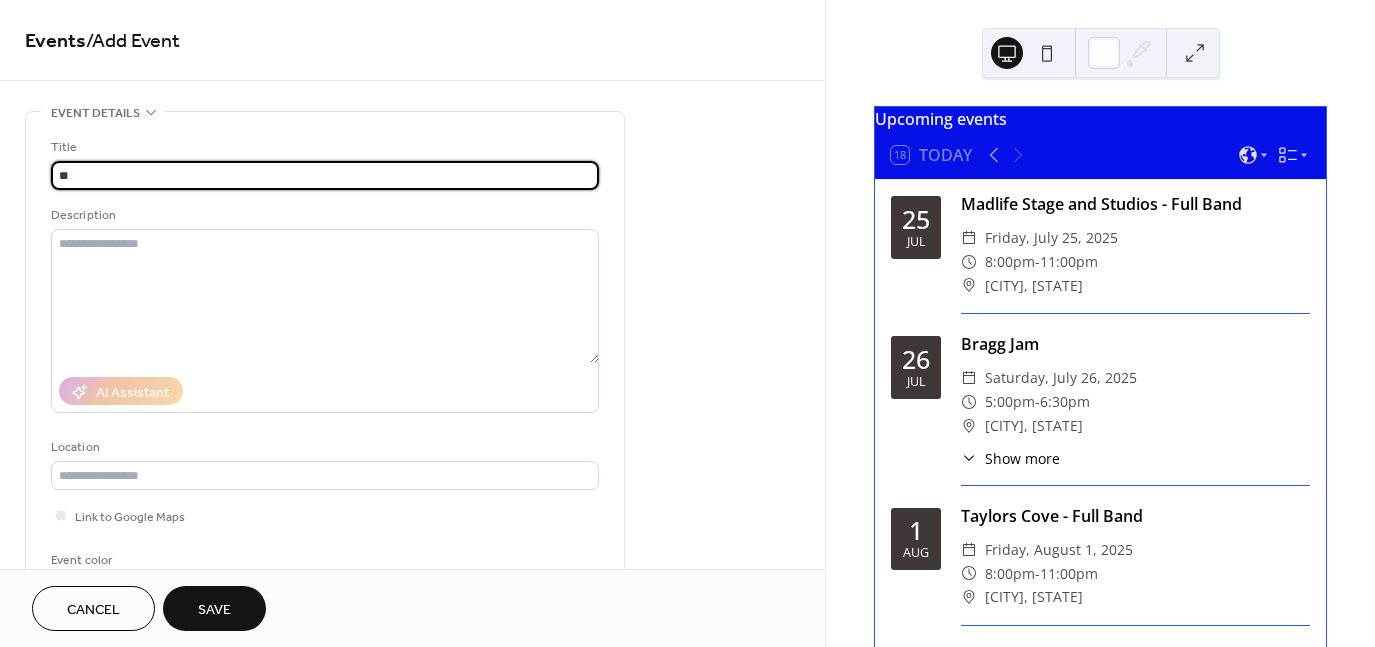 type on "*" 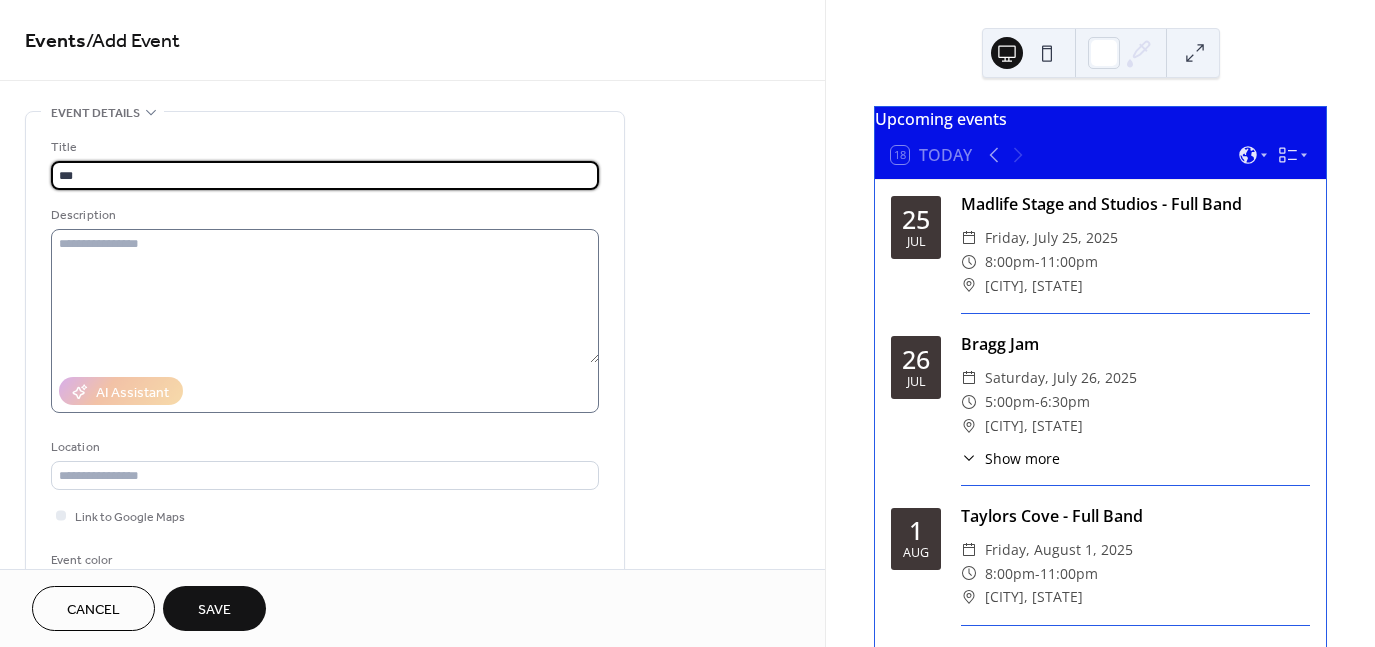 type on "**********" 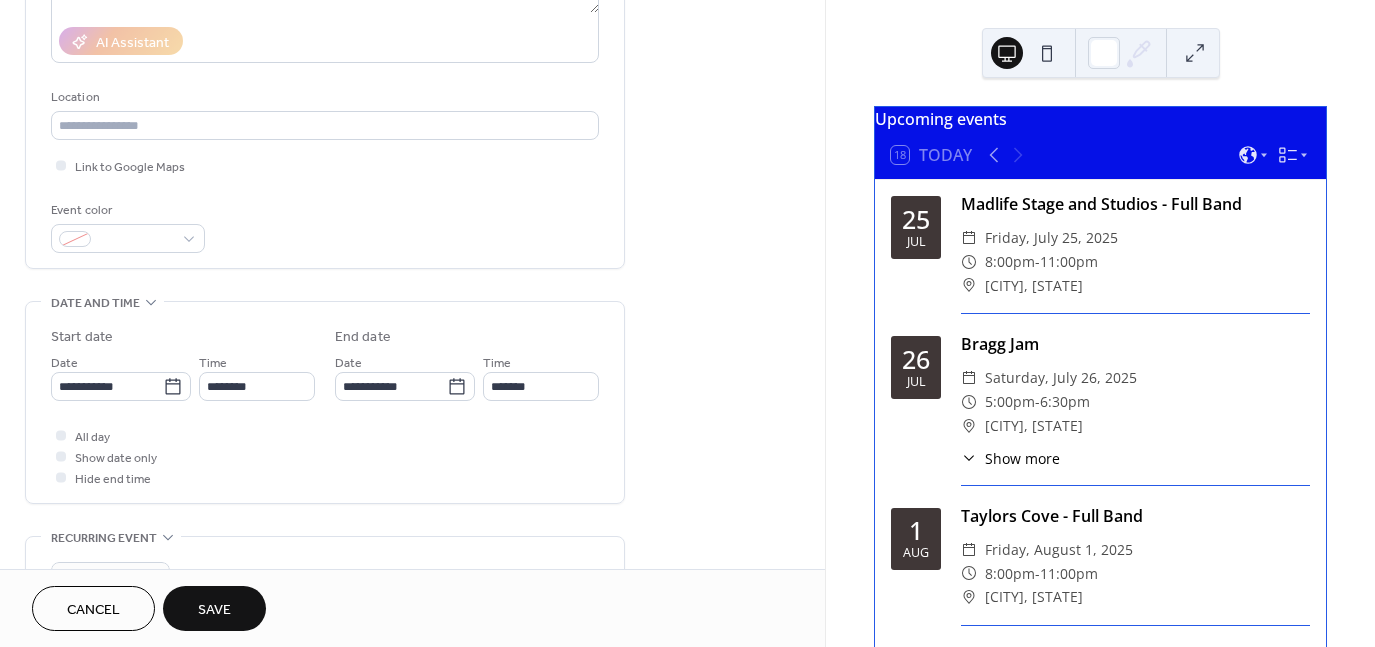 scroll, scrollTop: 408, scrollLeft: 0, axis: vertical 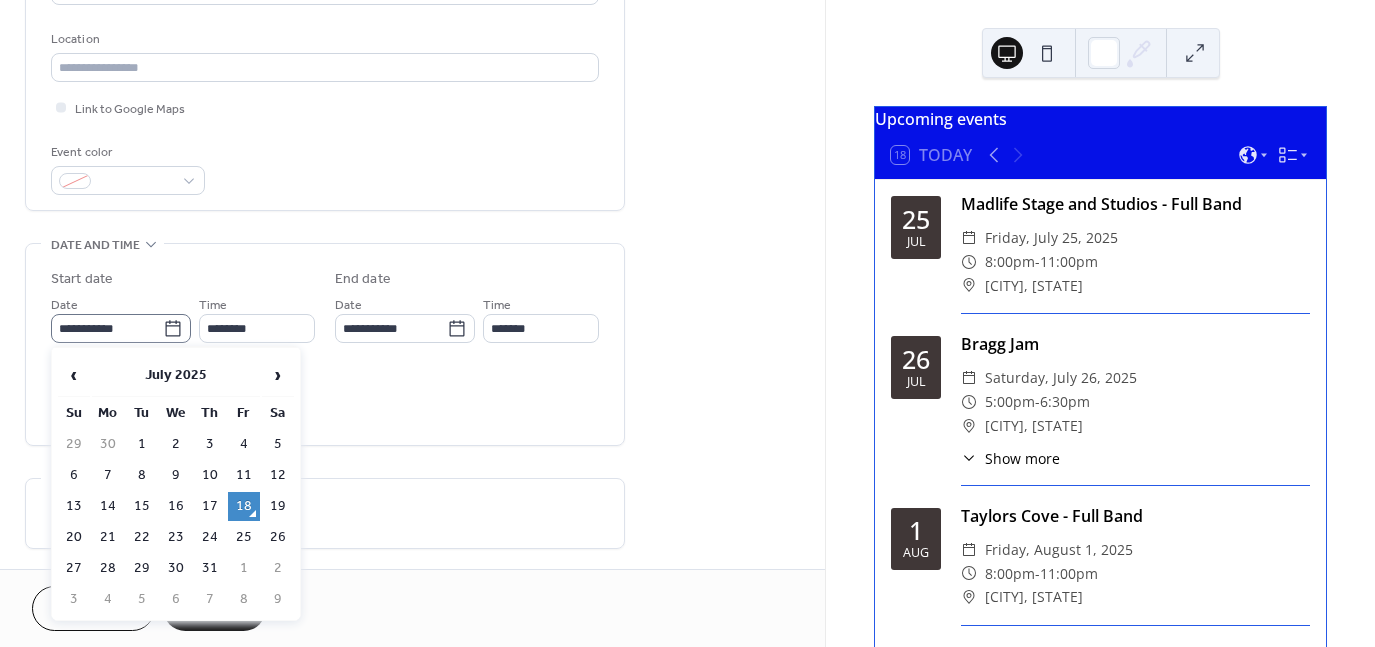 click 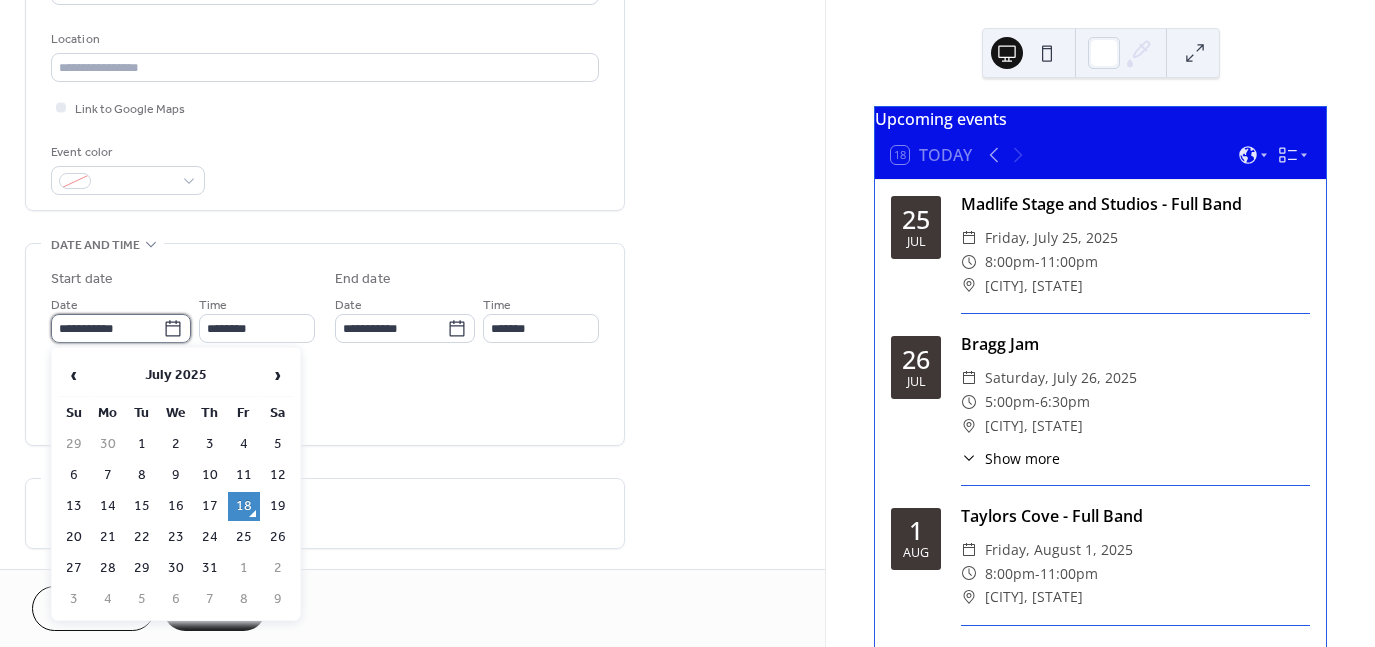 click on "**********" at bounding box center [107, 328] 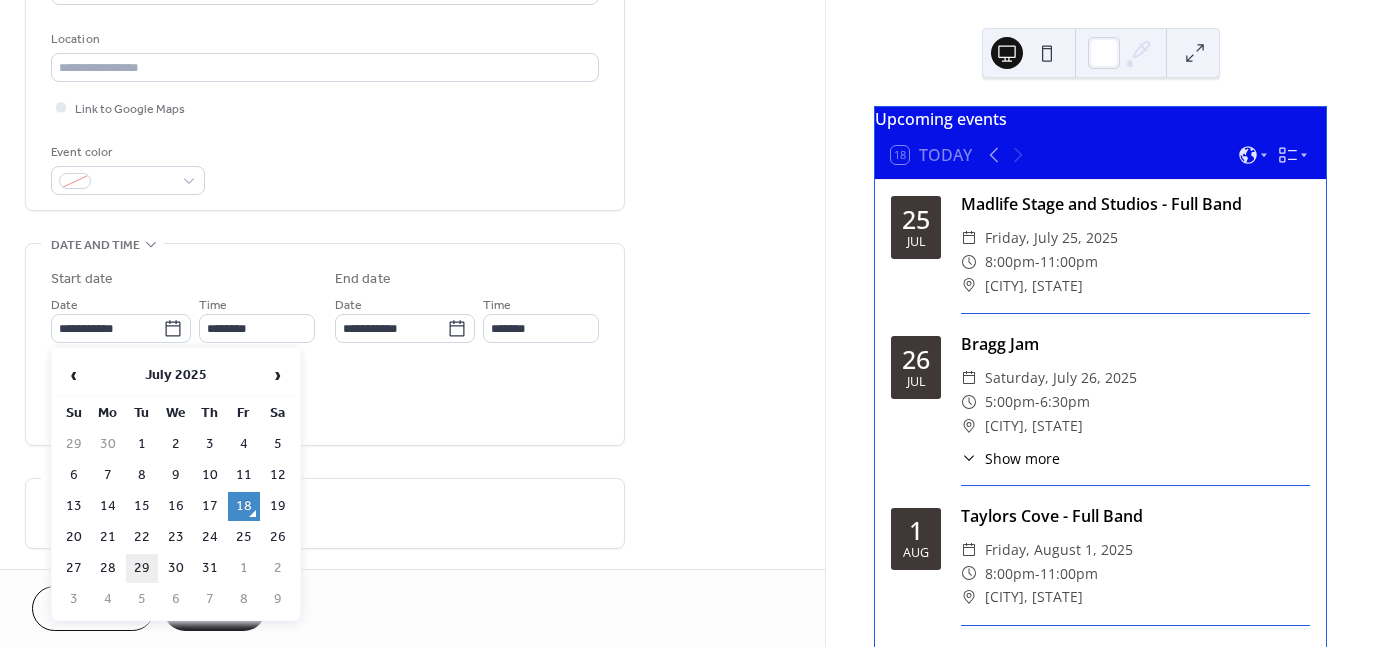 click on "29" at bounding box center [142, 568] 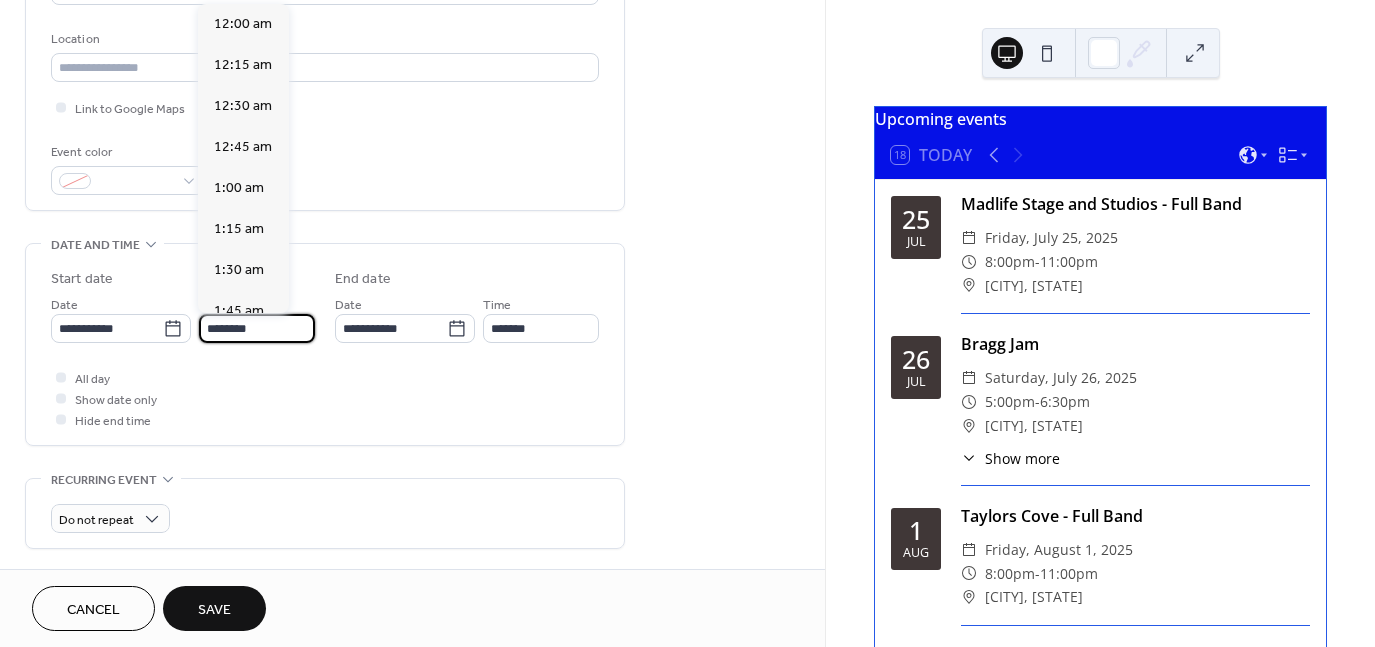 click on "********" at bounding box center [257, 328] 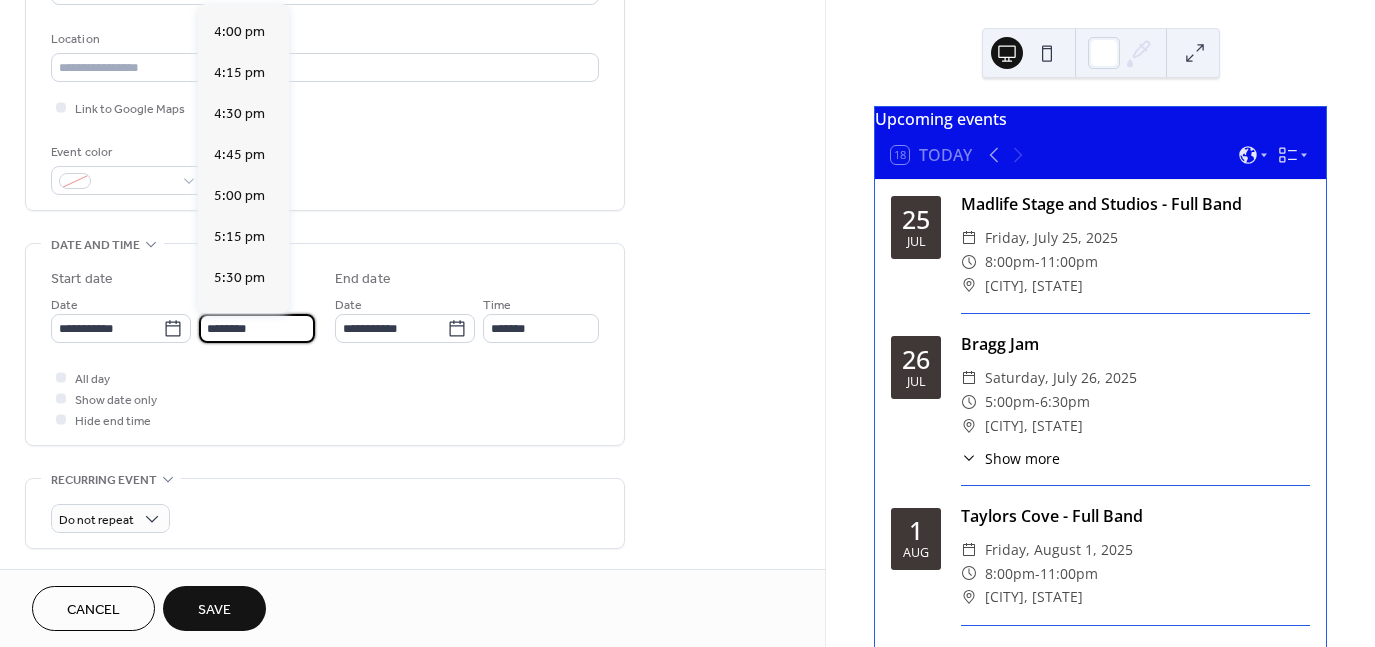 scroll, scrollTop: 2645, scrollLeft: 0, axis: vertical 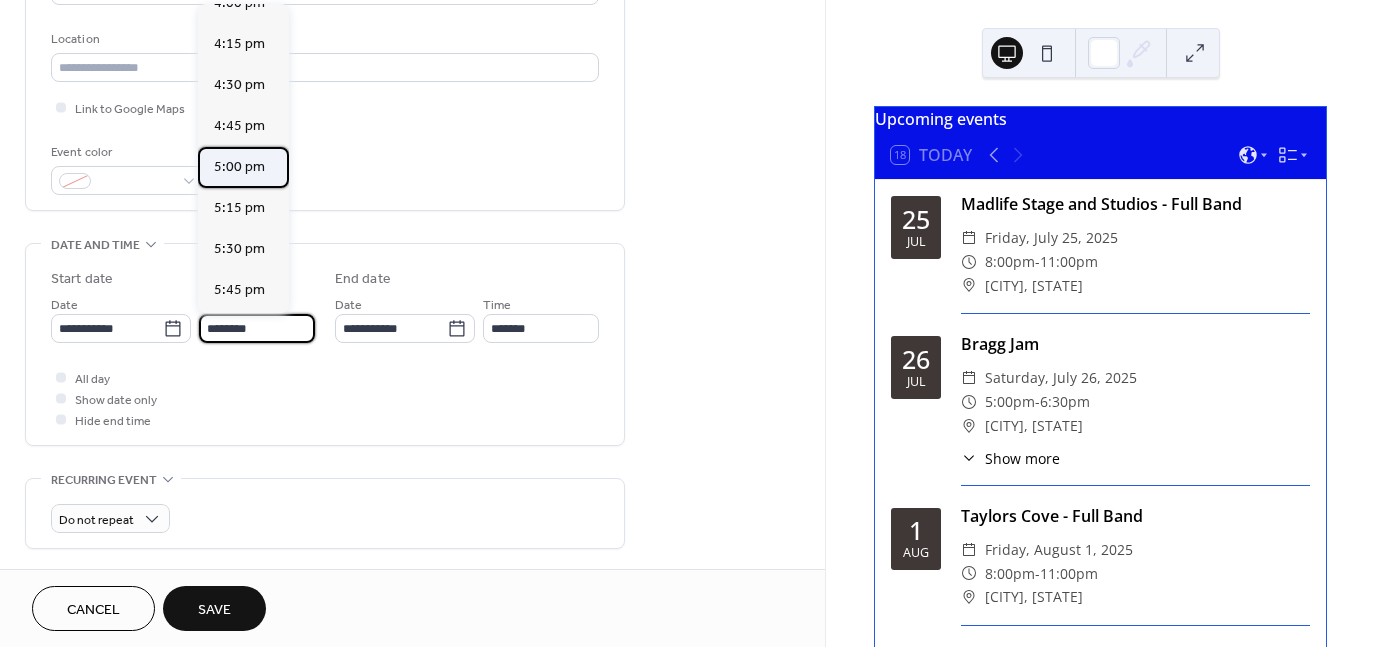 click on "5:00 pm" at bounding box center (239, 167) 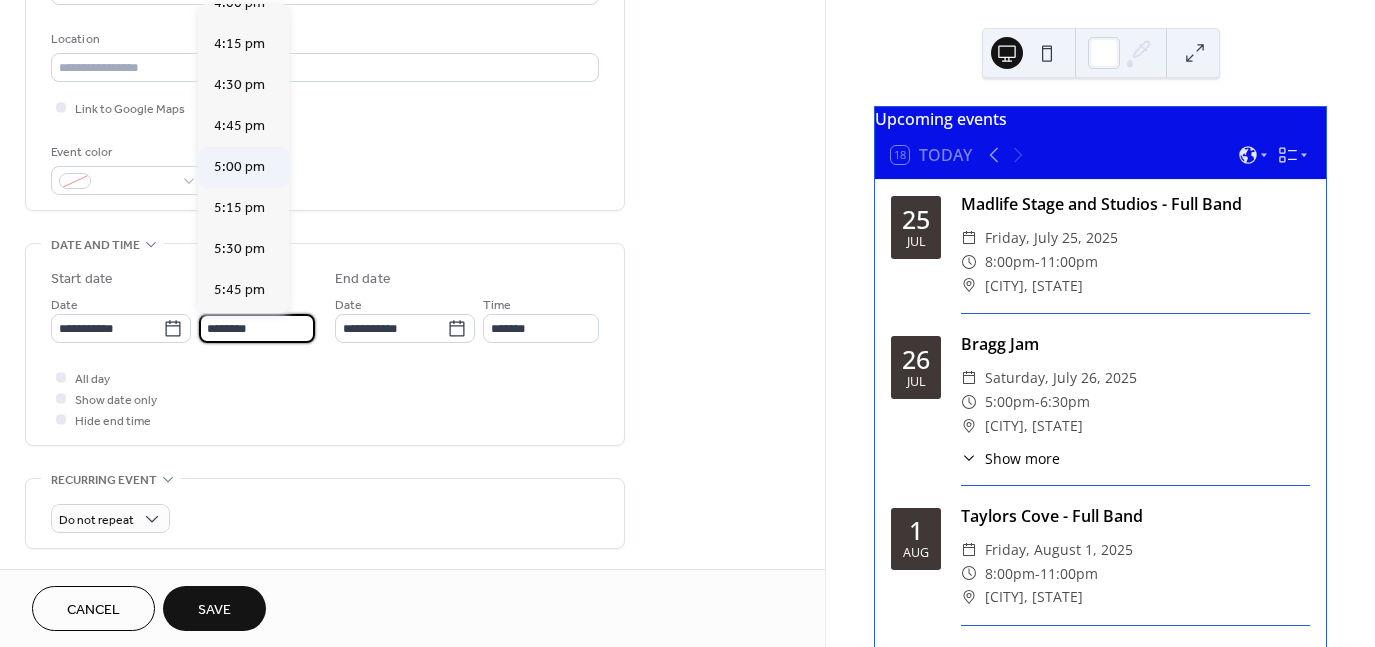 type on "*******" 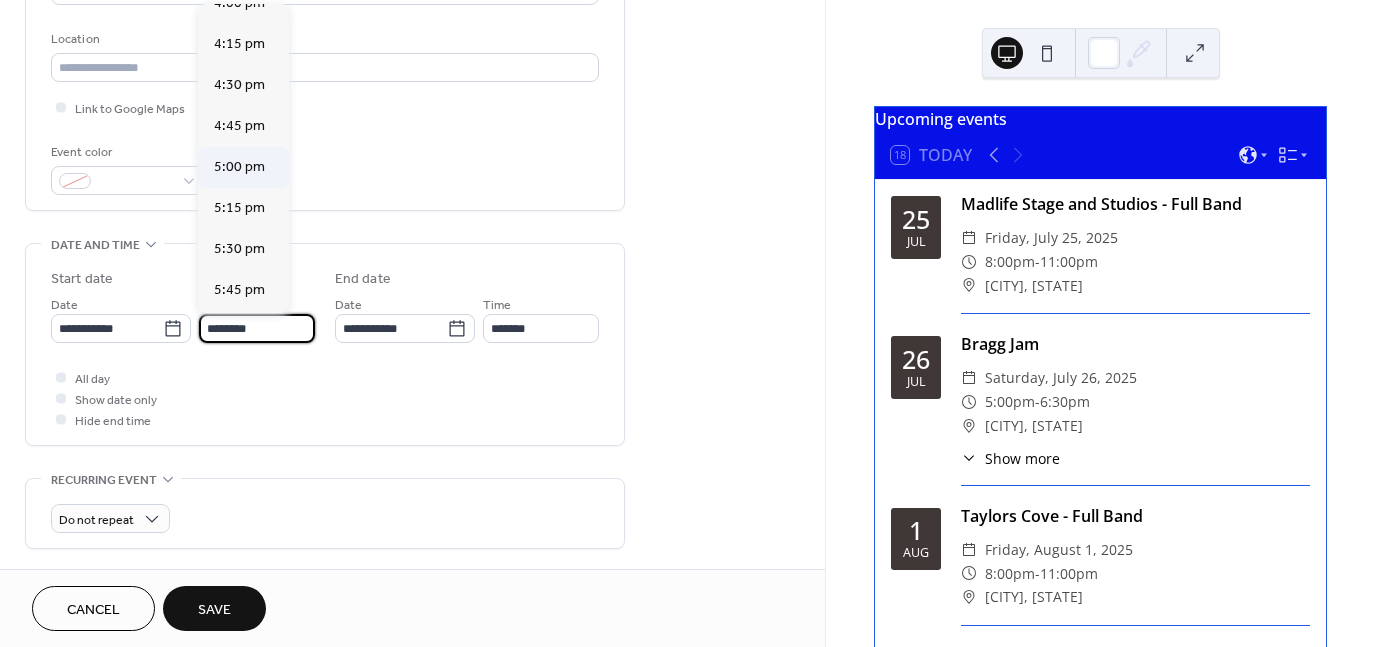 type on "*******" 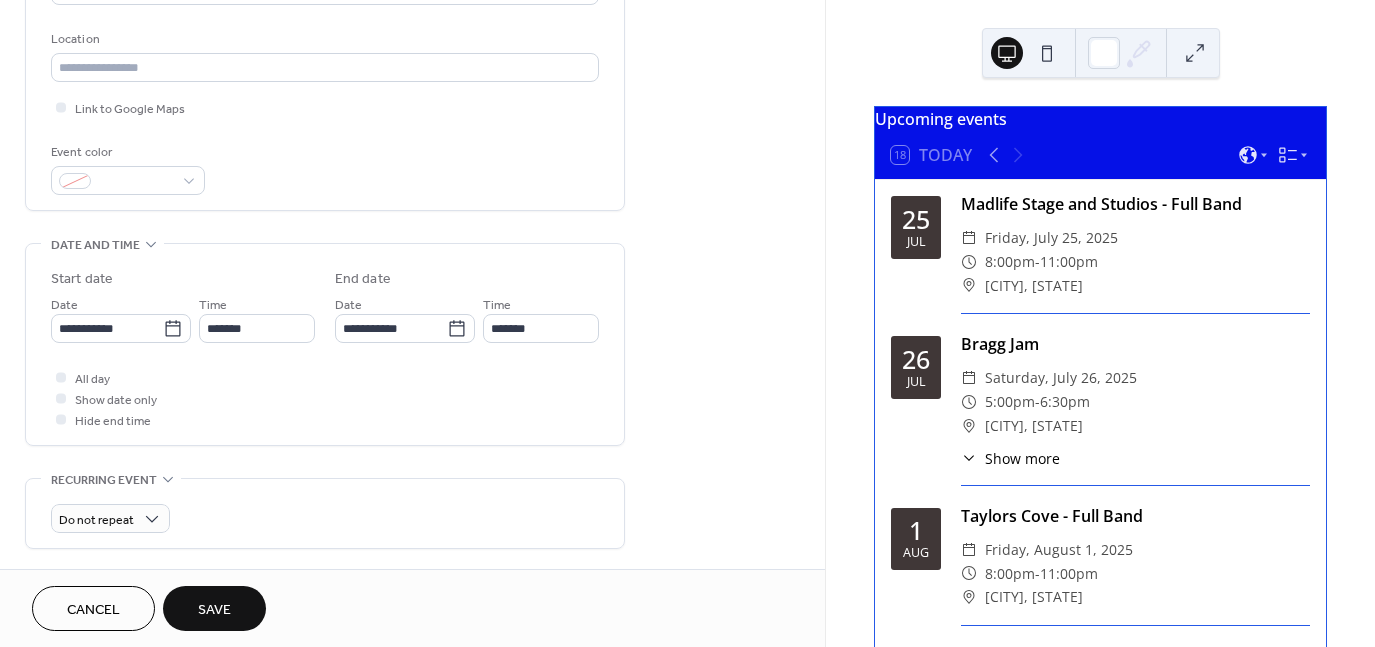 click on "Save" at bounding box center (214, 610) 